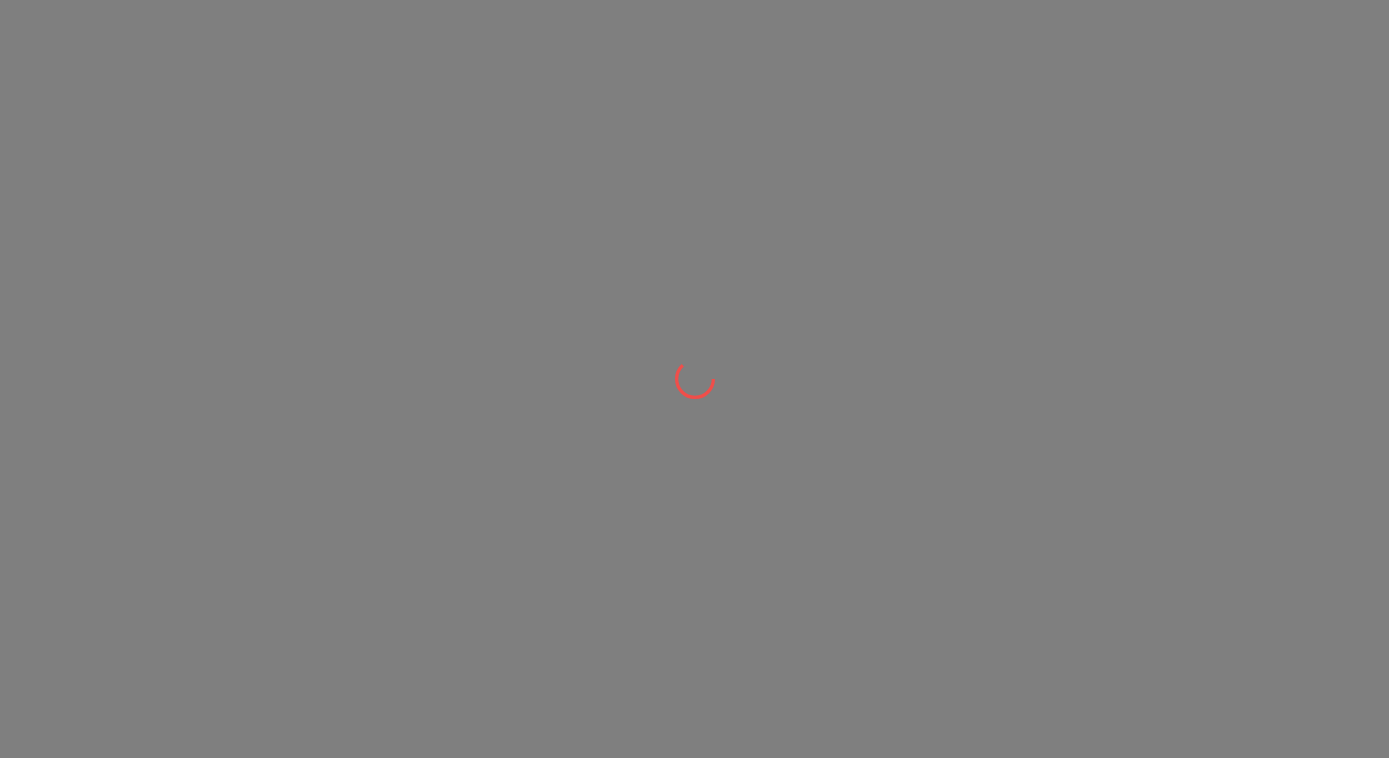 scroll, scrollTop: 0, scrollLeft: 0, axis: both 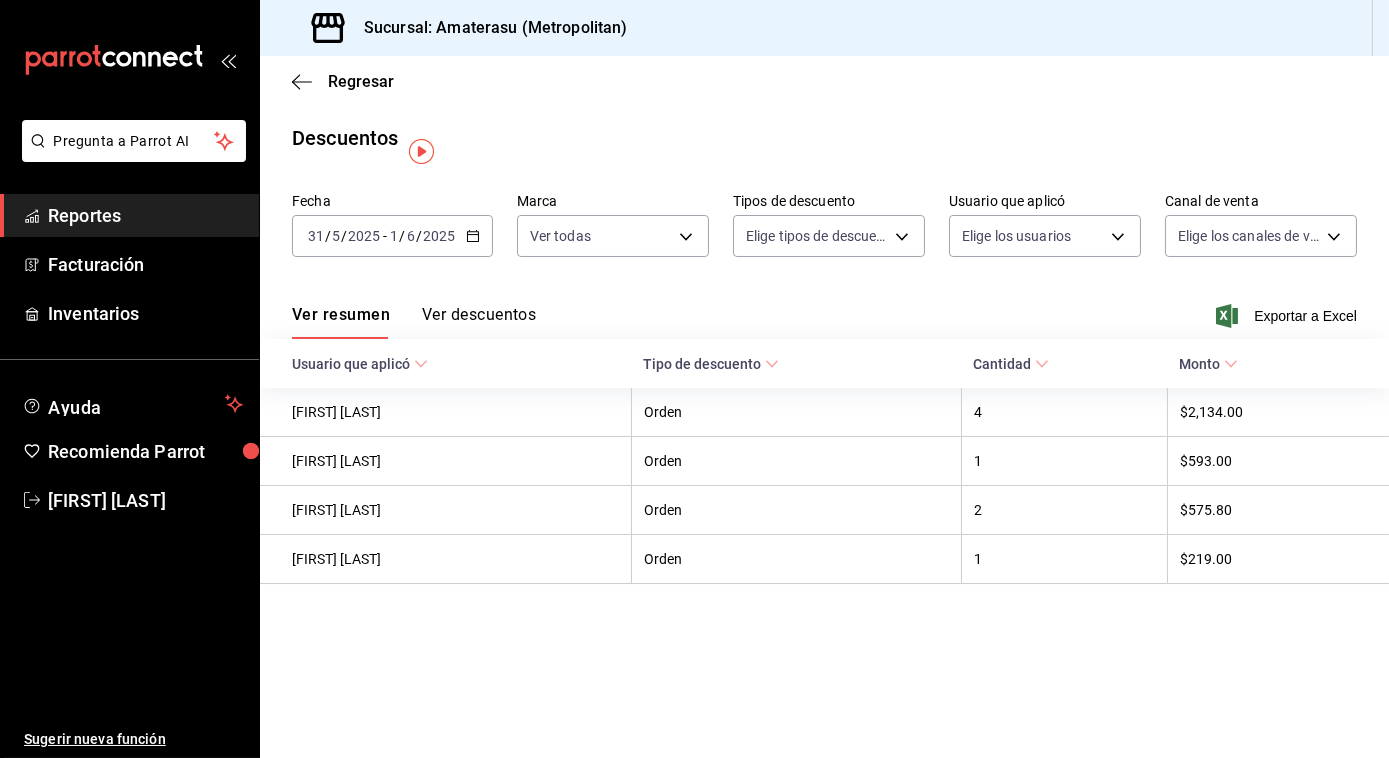 click on "Descuentos" at bounding box center [824, 138] 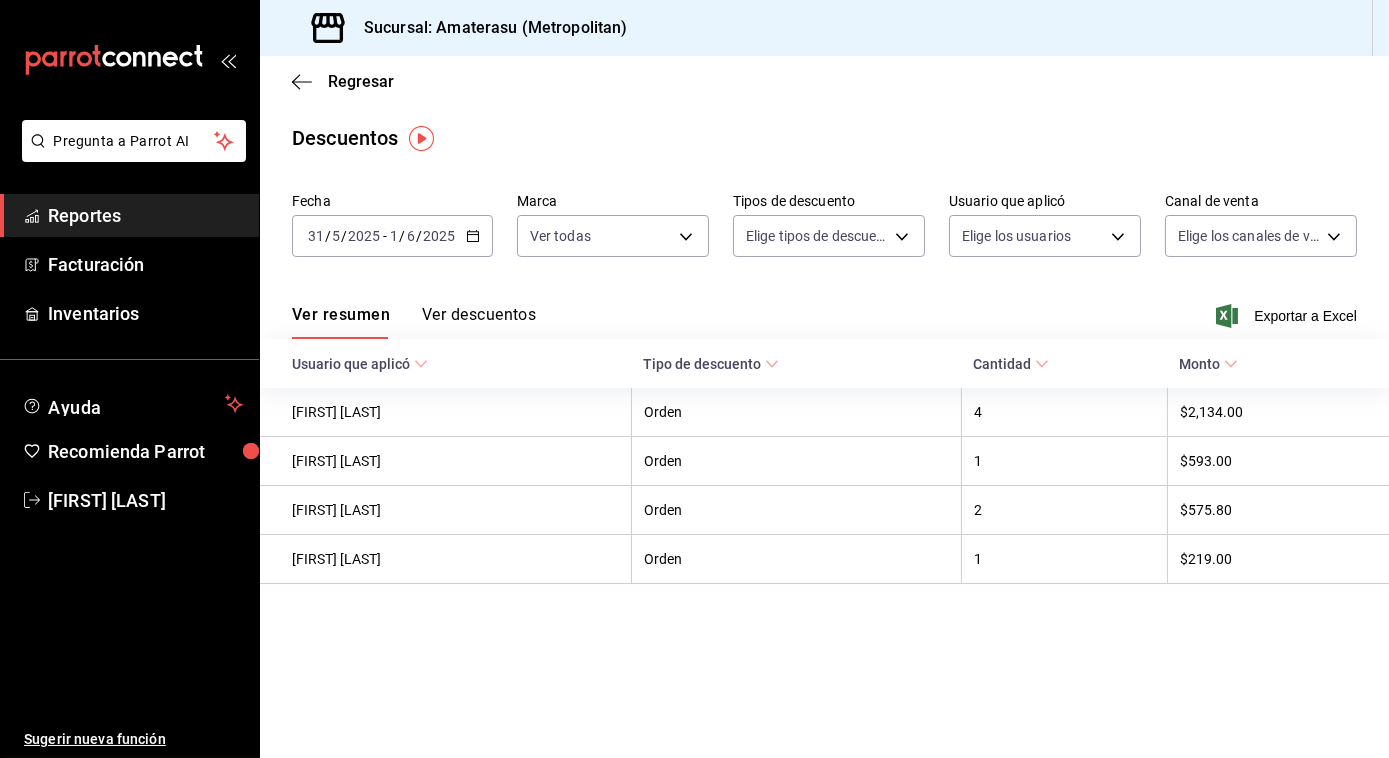 click on "5" at bounding box center [336, 236] 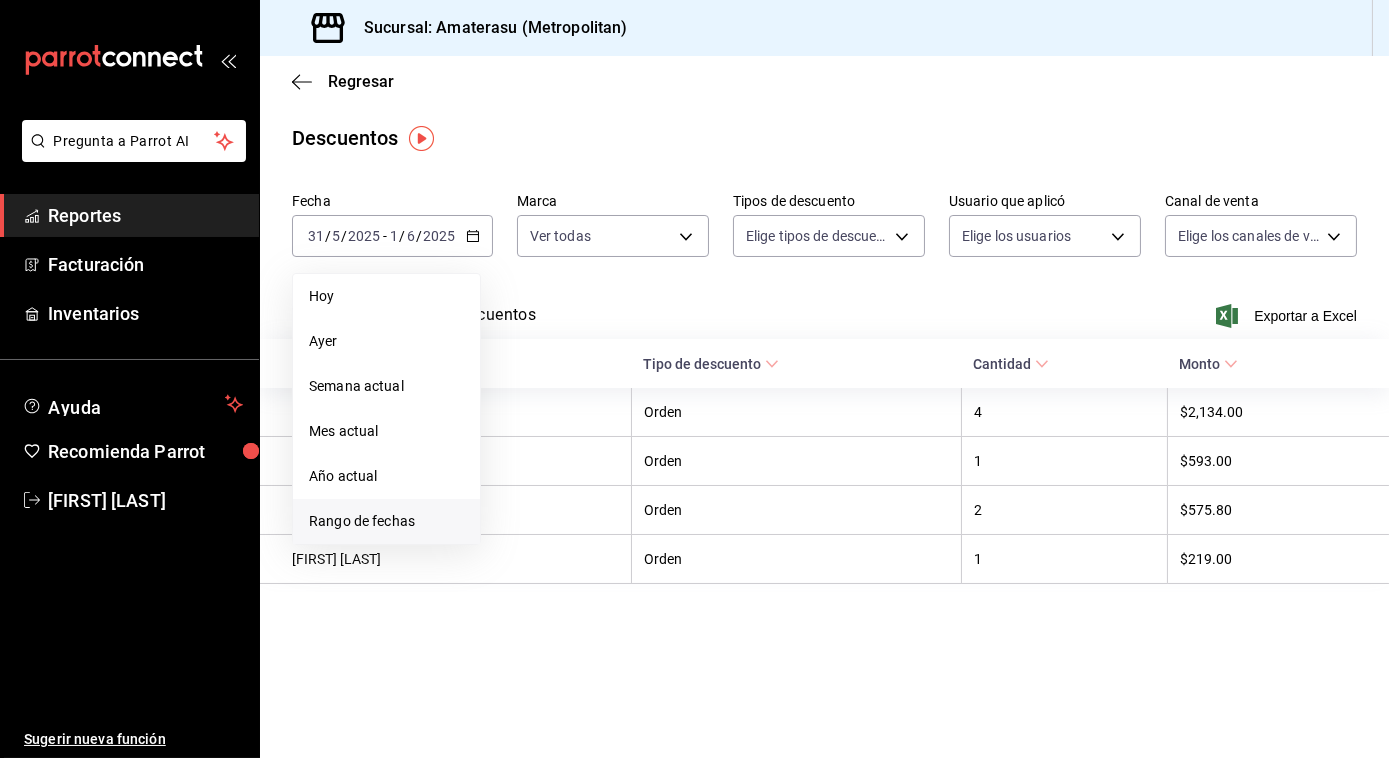 click on "Rango de fechas" at bounding box center [386, 521] 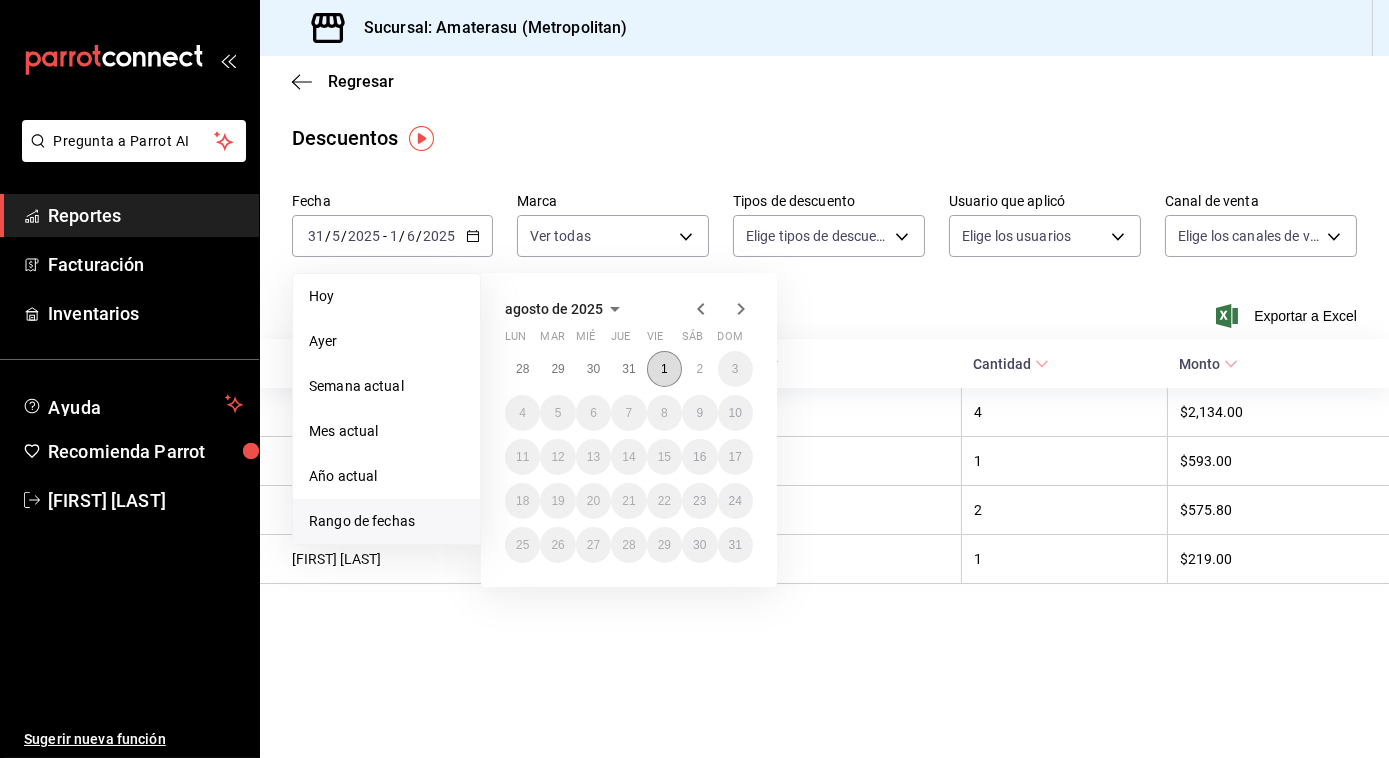 click on "1" at bounding box center [664, 369] 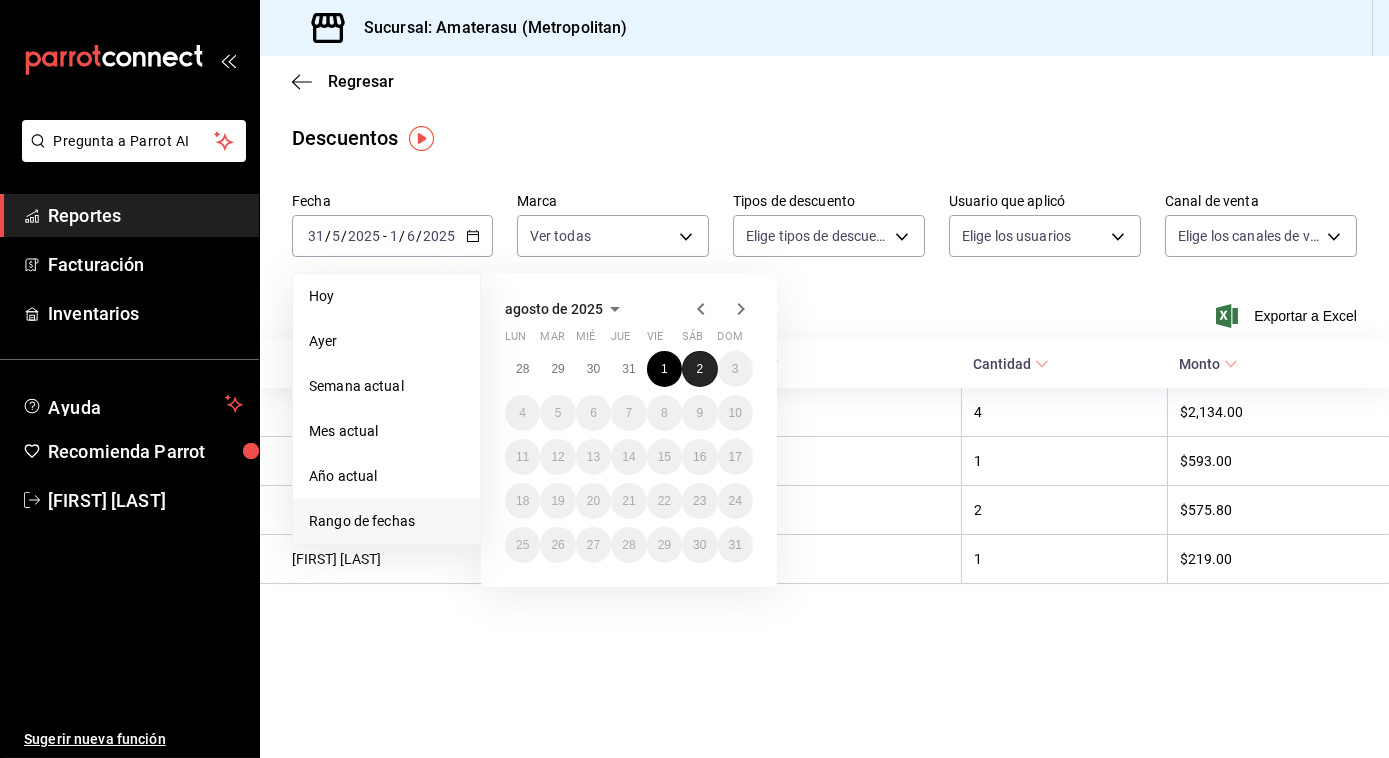 click on "2" at bounding box center (699, 369) 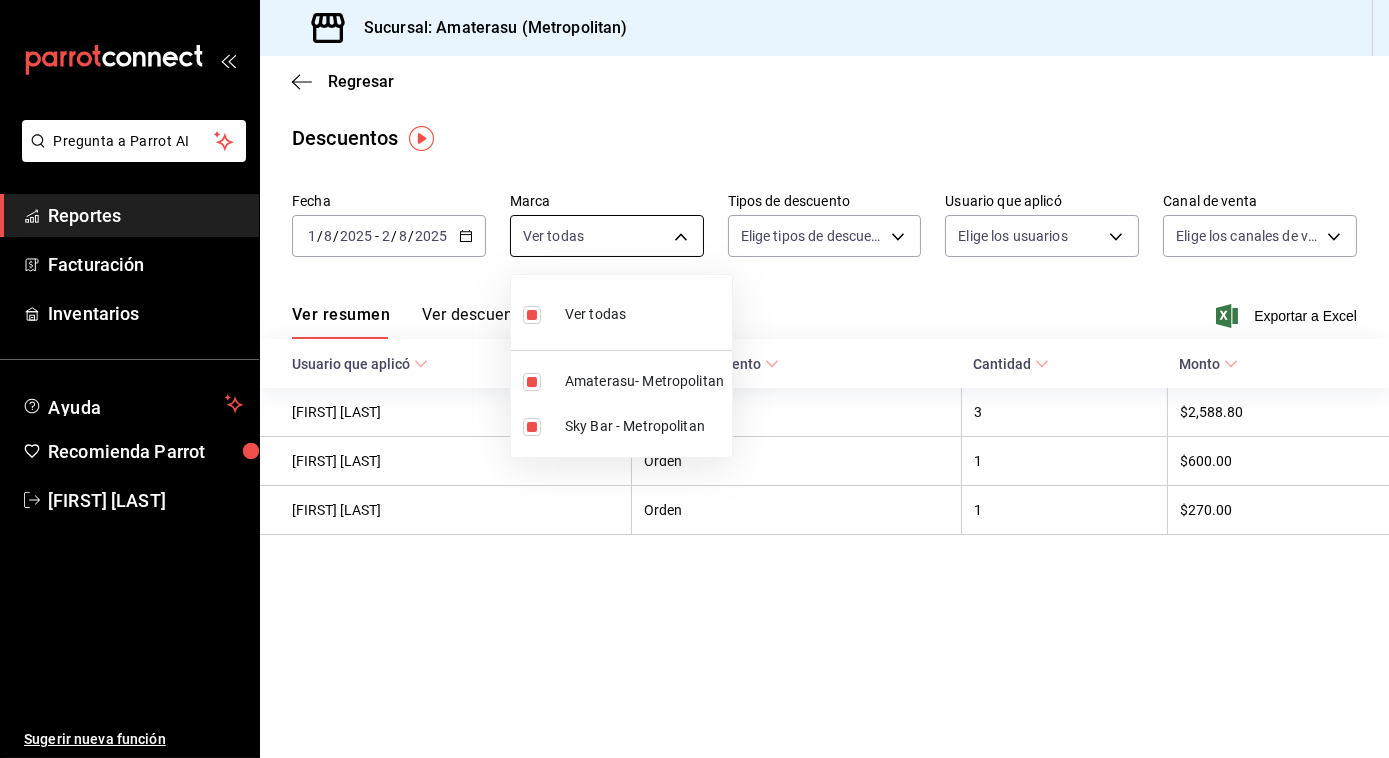 click on "Pregunta a Parrot AI Reportes   Facturación   Inventarios   Ayuda Recomienda Parrot   Jose Antonio Perez Naranjo   Sugerir nueva función   Sucursal: Amaterasu (Metropolitan) Regresar Descuentos Fecha 2025-08-01 1 / 8 / 2025 - 2025-08-02 2 / 8 / 2025 Marca Ver todas e4cd7fcb-d45b-43ae-a99f-ad4ccfcd9032,f3afaab8-8c3d-4e49-a299-af9bdf6027b2 Tipos de descuento Elige tipos de descuento Usuario que aplicó Elige los usuarios Canal de venta Elige los canales de venta Ver resumen Ver descuentos Exportar a Excel Usuario que aplicó Tipo de descuento Cantidad Monto Jose Antonio Perez Naranjo Orden 3 $2,588.80 RAUL HUERTA Orden 1 $600.00 MOSHIA TORRES Orden 1 $270.00 Pregunta a Parrot AI Reportes   Facturación   Inventarios   Ayuda Recomienda Parrot   Jose Antonio Perez Naranjo   Sugerir nueva función   GANA 1 MES GRATIS EN TU SUSCRIPCIÓN AQUÍ Ver video tutorial Ir a video Visitar centro de ayuda (81) 2046 6363 soporte@parrotsoftware.io Visitar centro de ayuda (81) 2046 6363 soporte@parrotsoftware.io Ver todas" at bounding box center (694, 379) 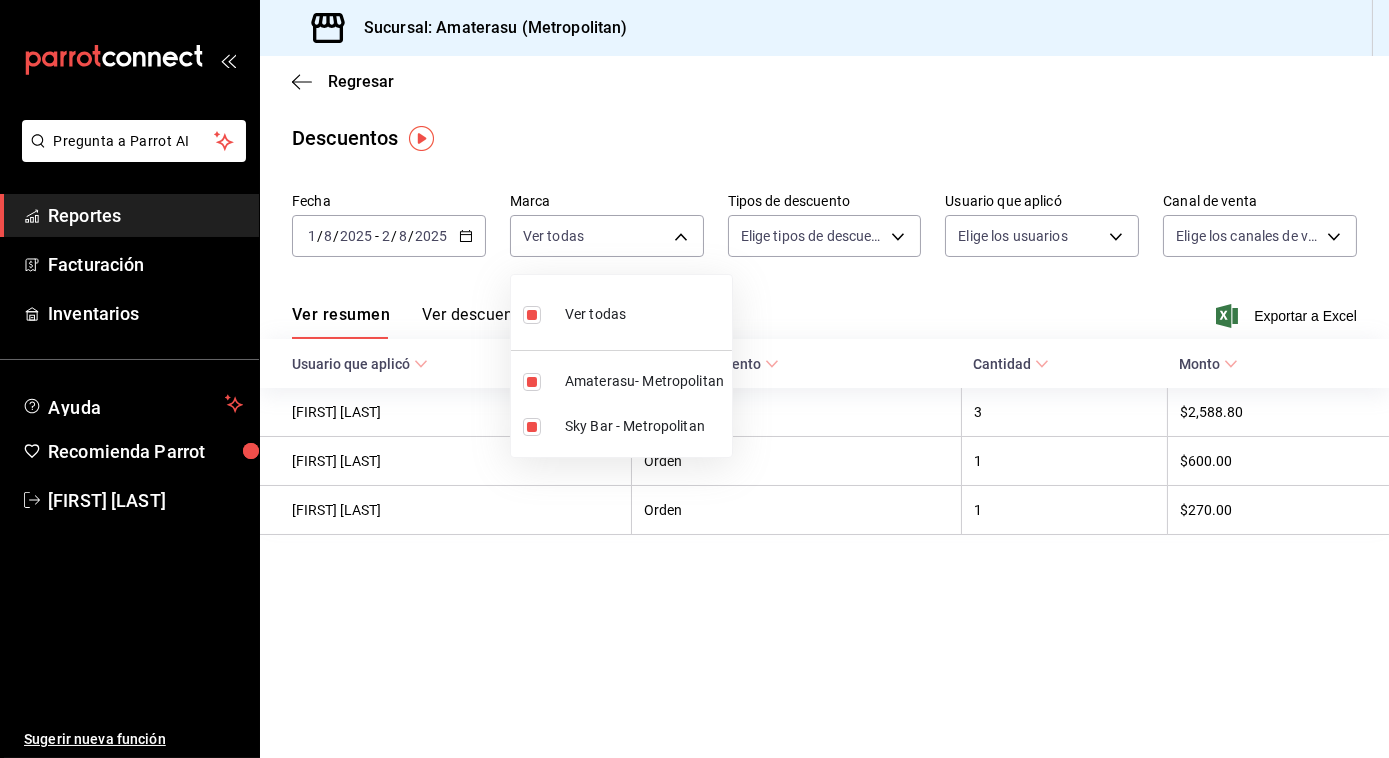 click at bounding box center (532, 315) 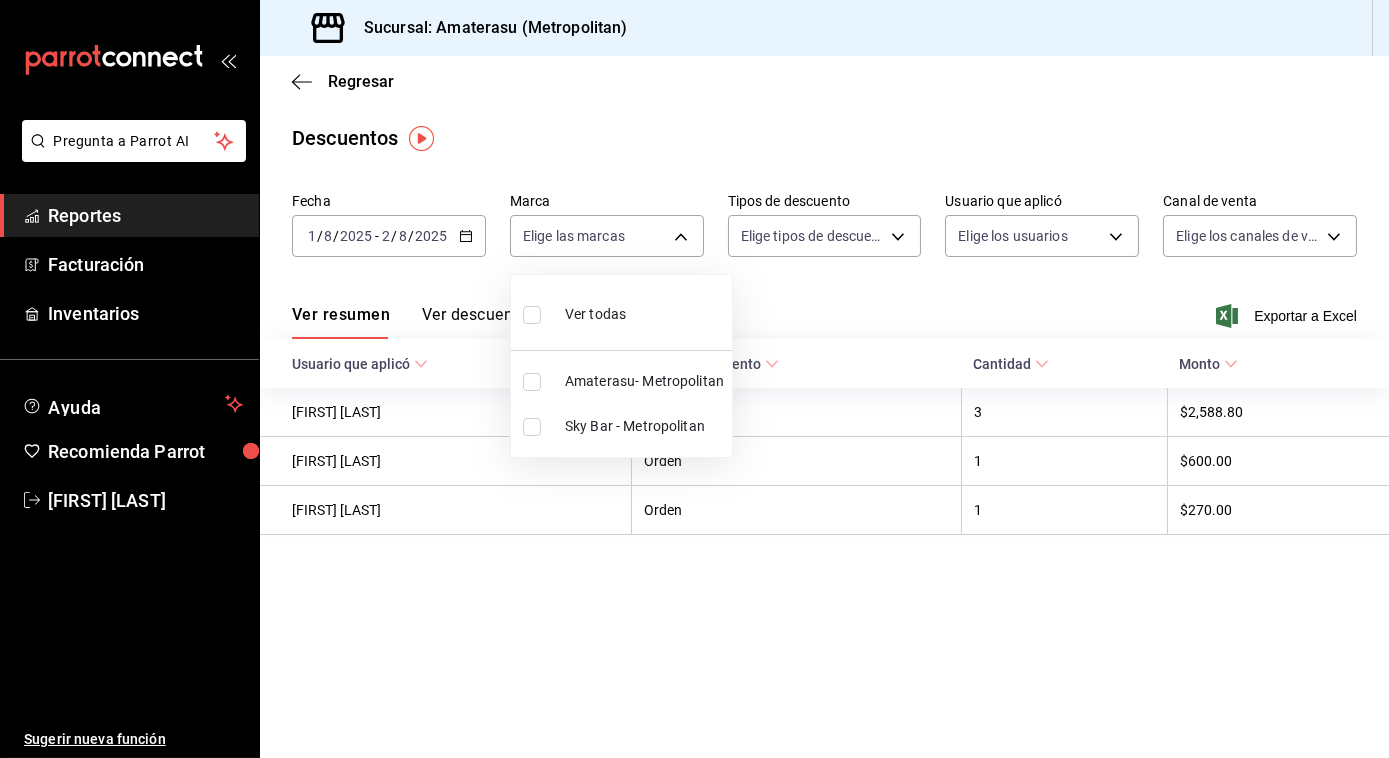 click on "Amaterasu- Metropolitan" at bounding box center [621, 381] 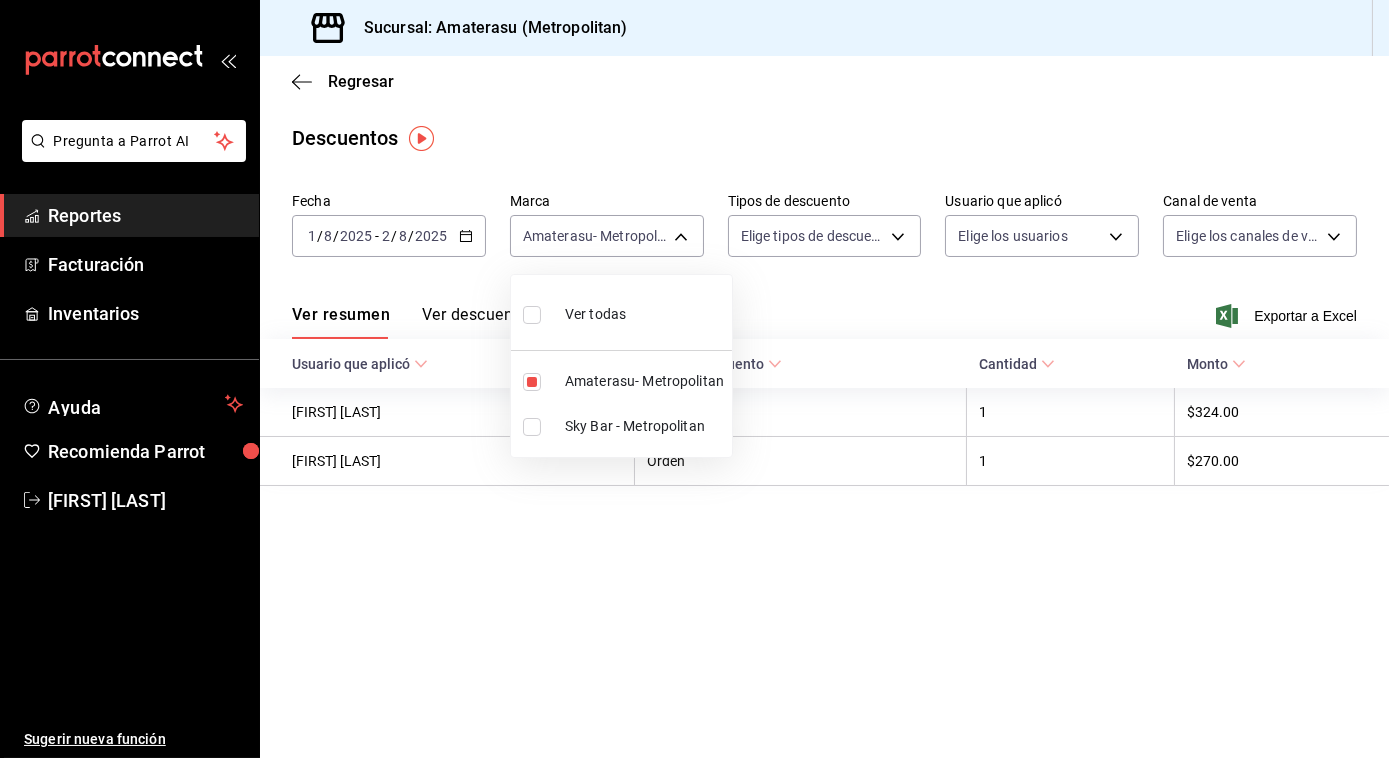 click at bounding box center (694, 379) 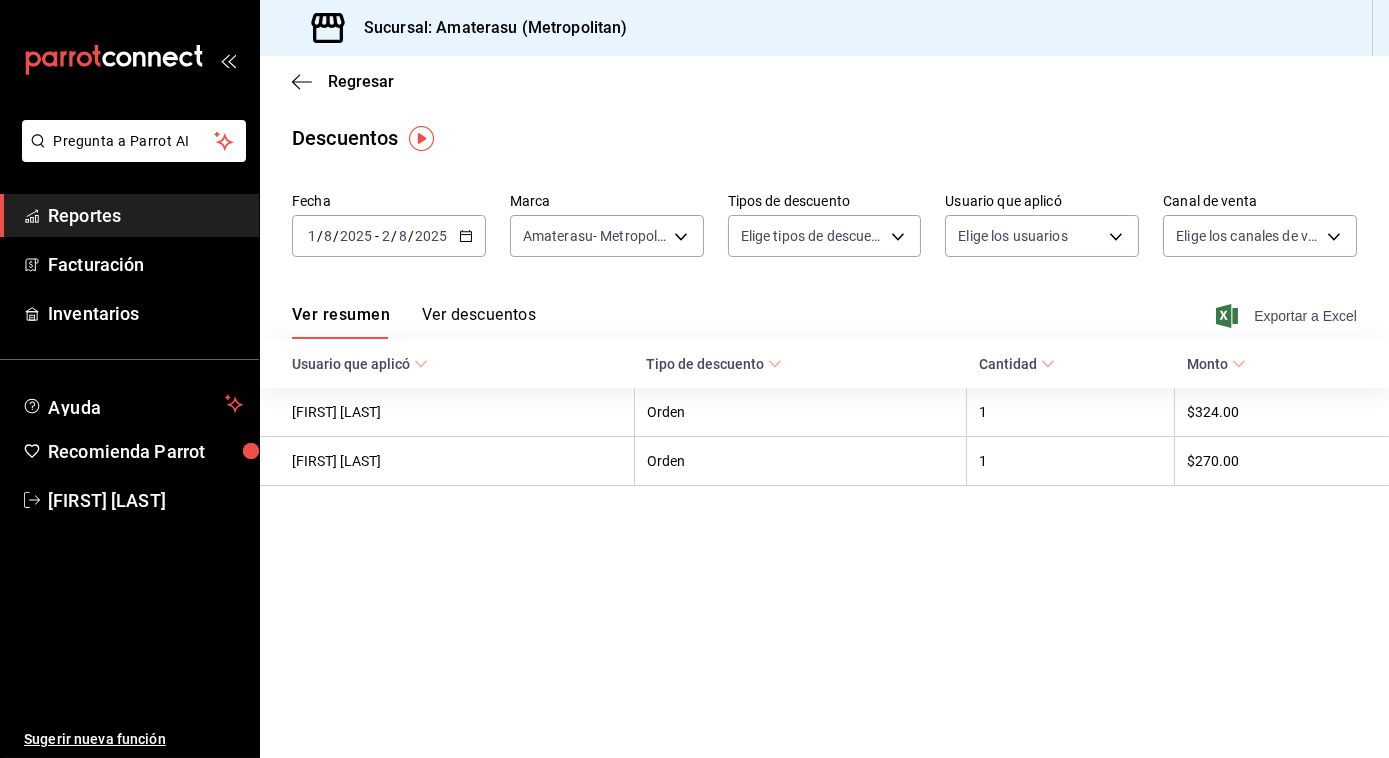 click on "Exportar a Excel" at bounding box center (1288, 316) 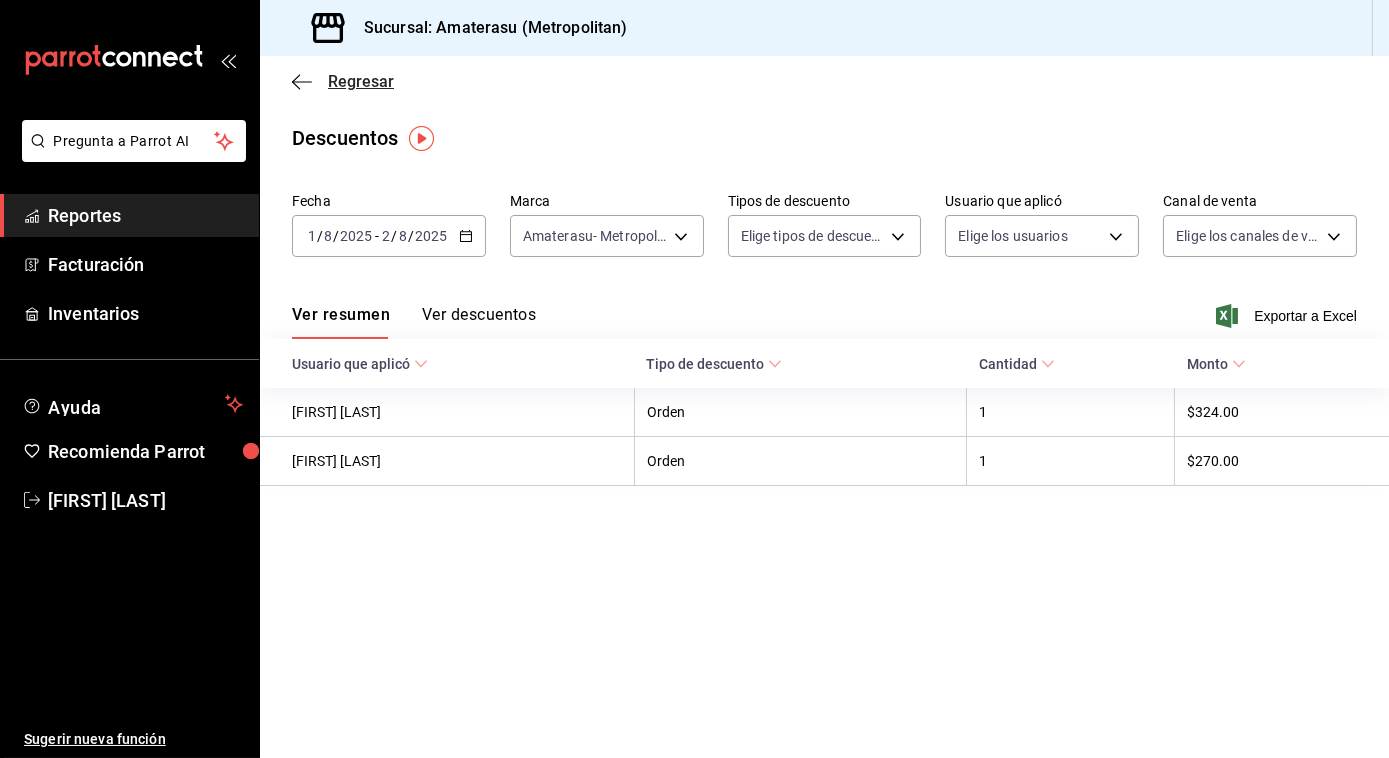 click 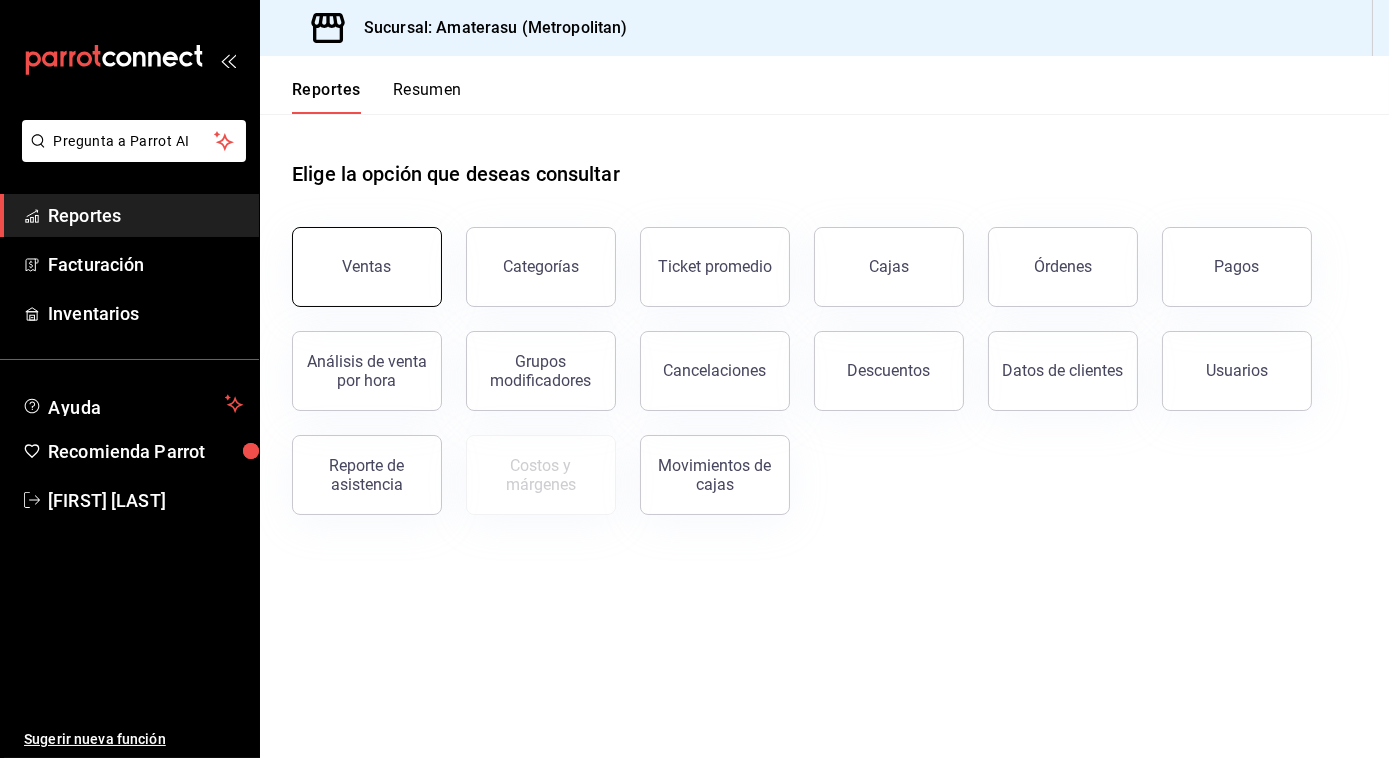 click on "Ventas" at bounding box center (367, 266) 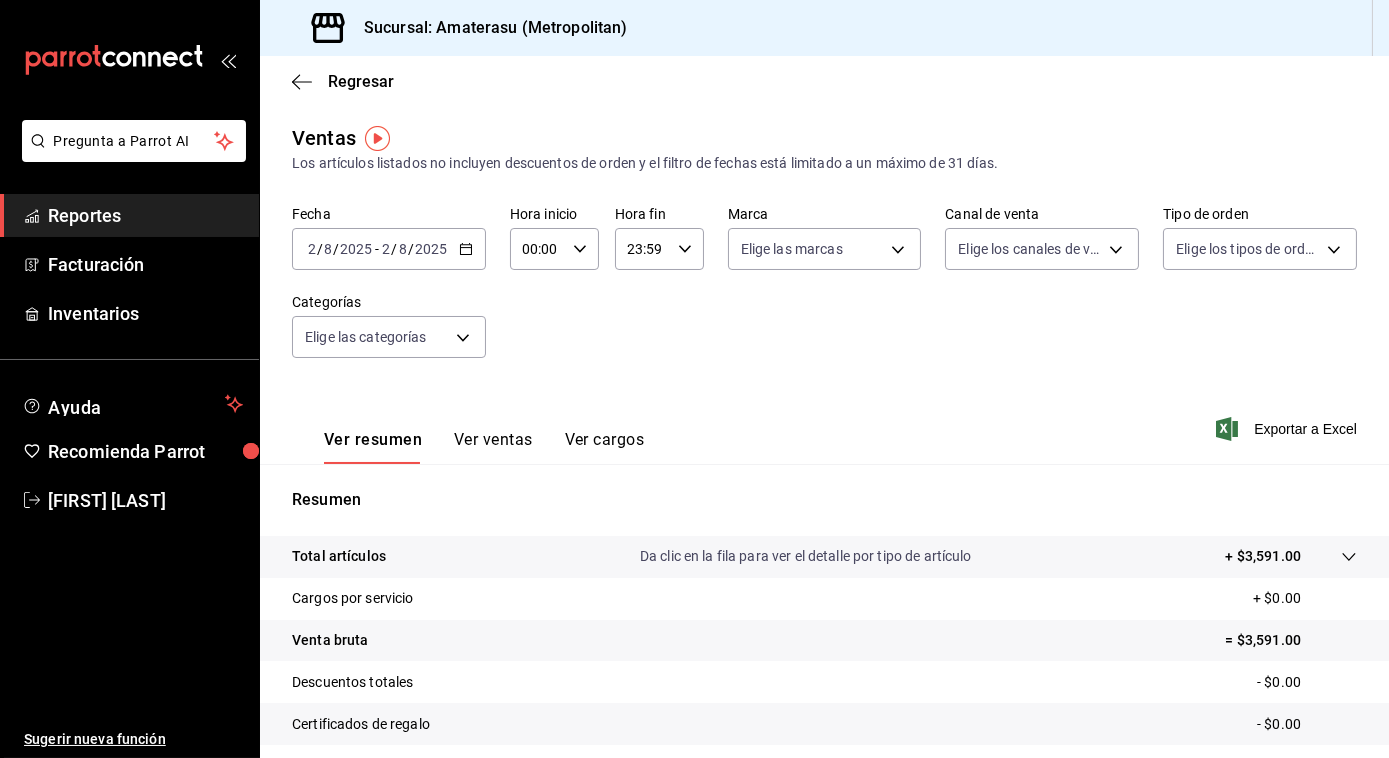 click on "2025-08-02 2 / 8 / 2025 - 2025-08-02 2 / 8 / 2025" at bounding box center (389, 249) 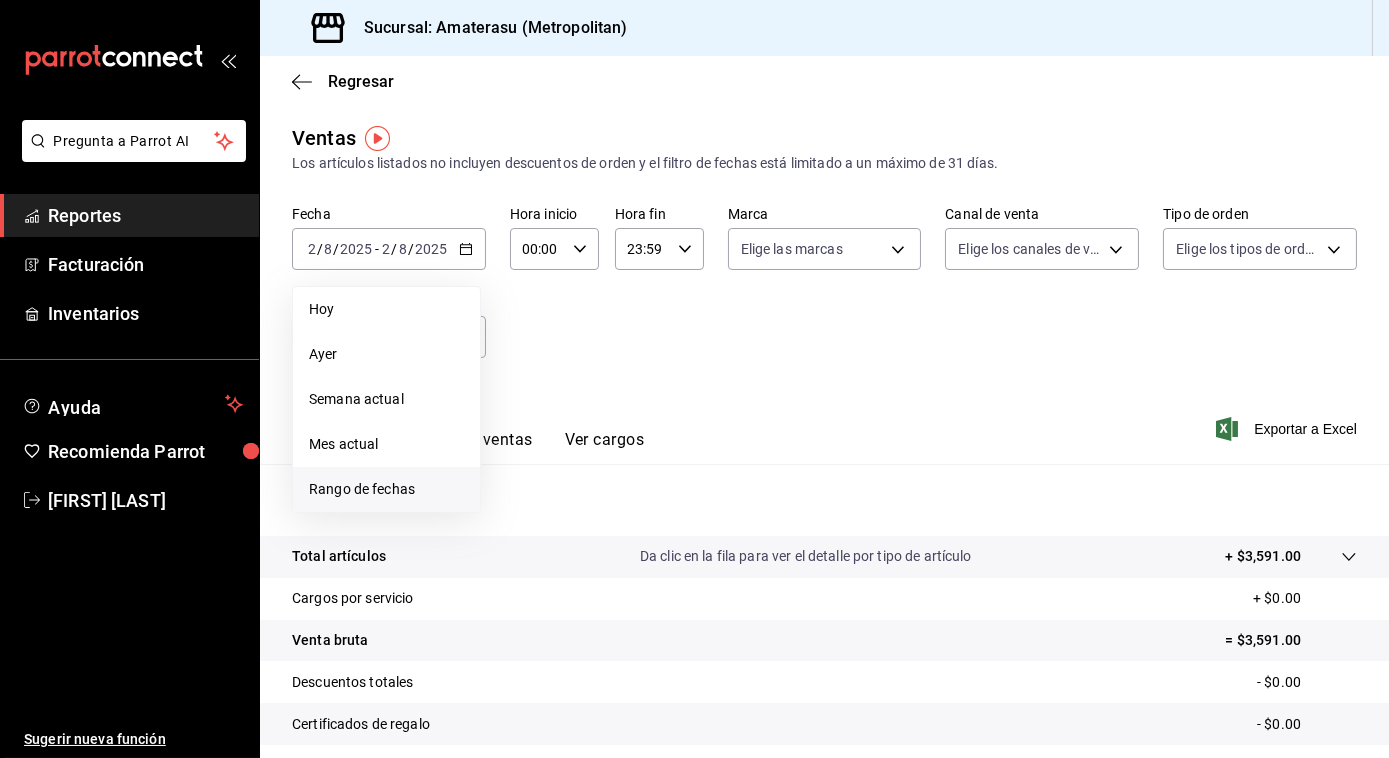click on "Rango de fechas" at bounding box center [386, 489] 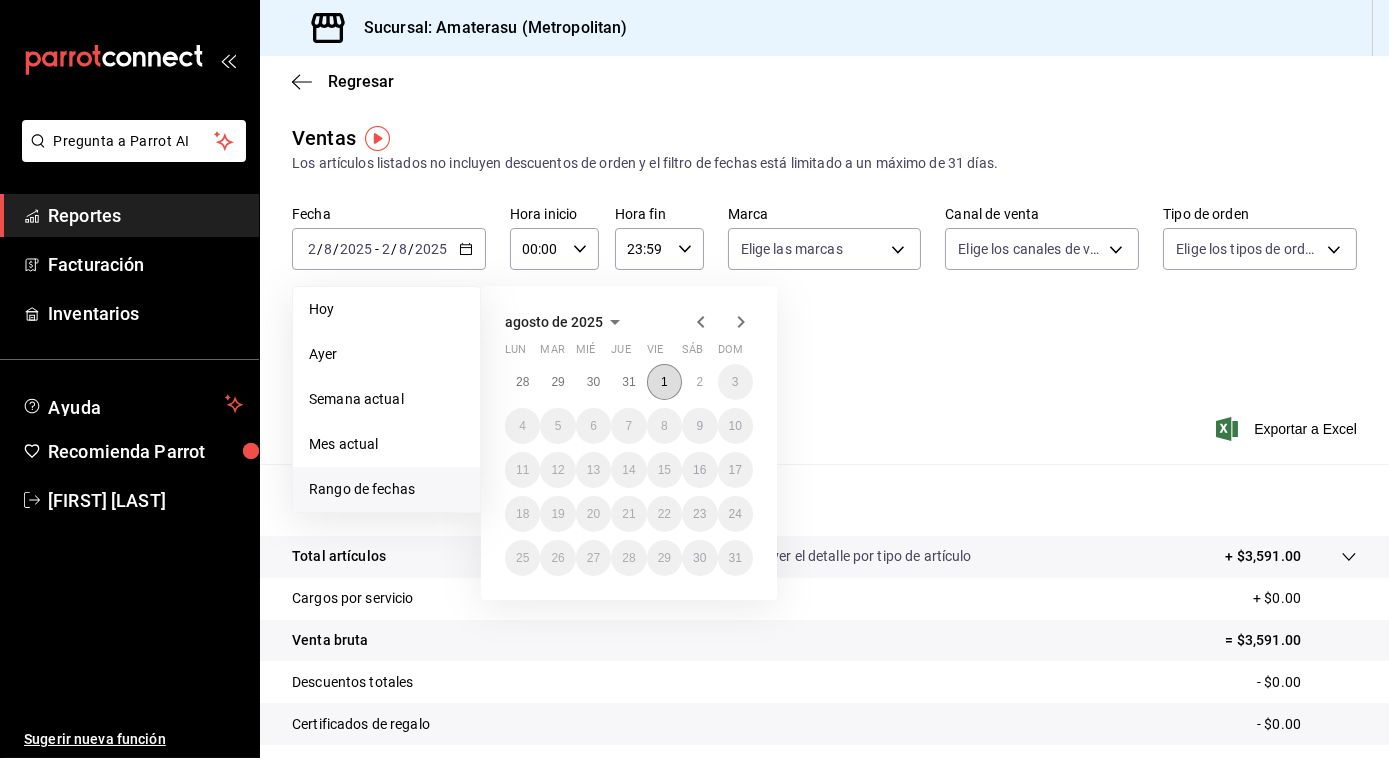 click on "1" at bounding box center [664, 382] 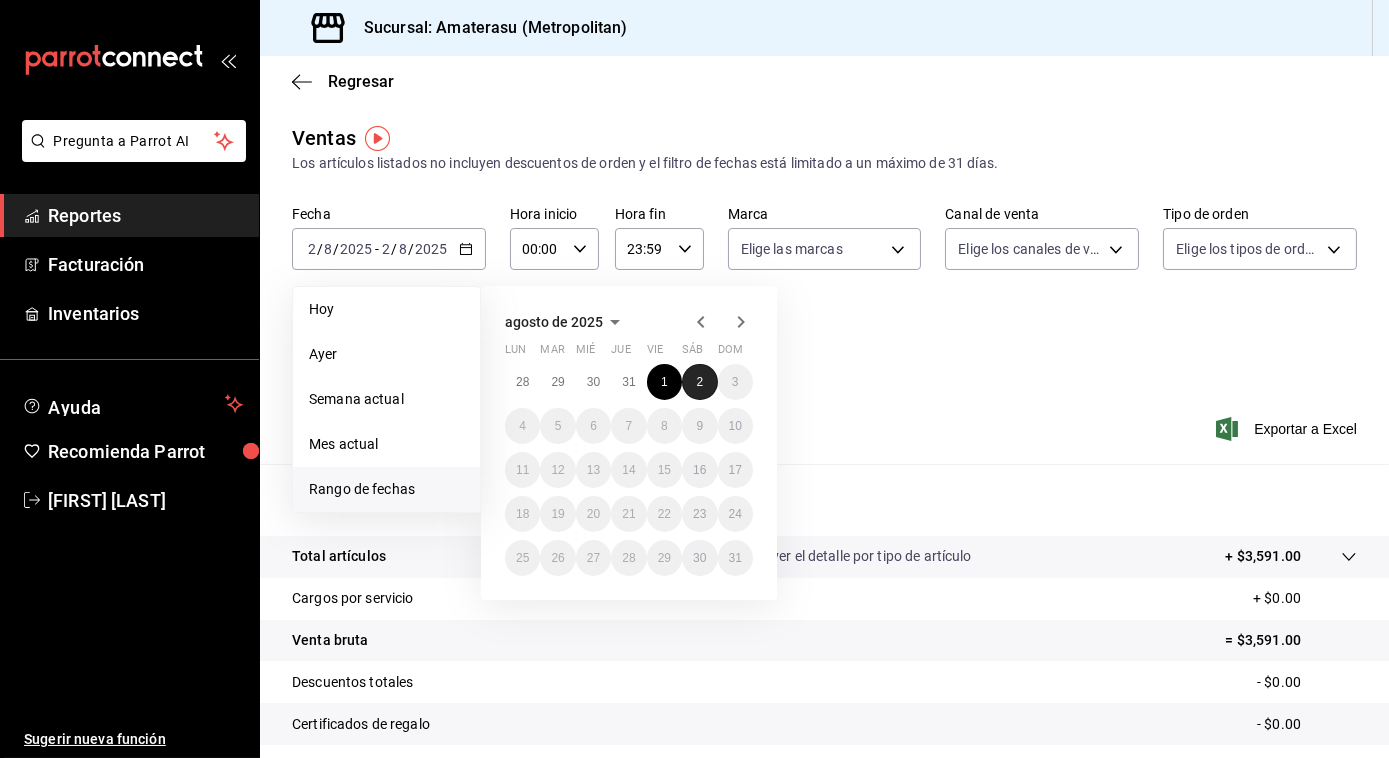 click on "2" at bounding box center [699, 382] 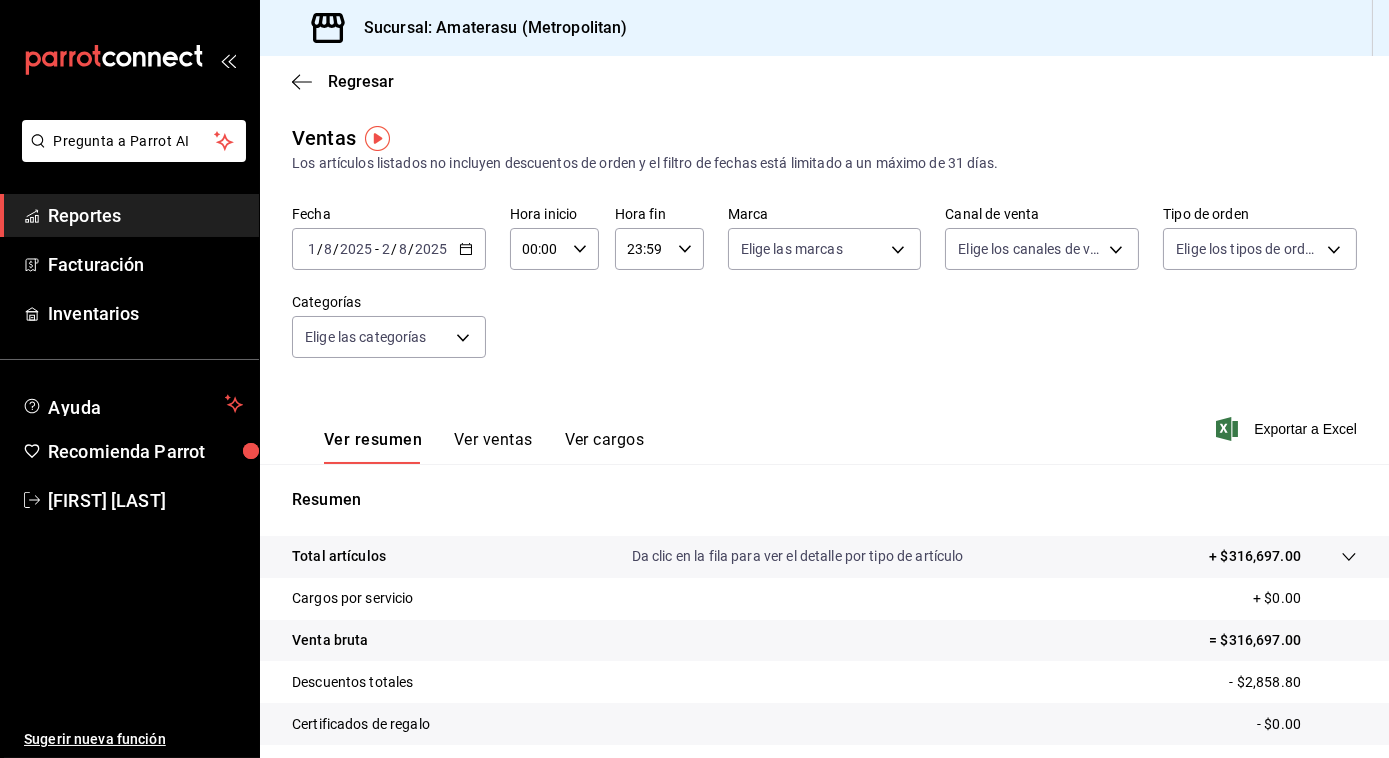 click 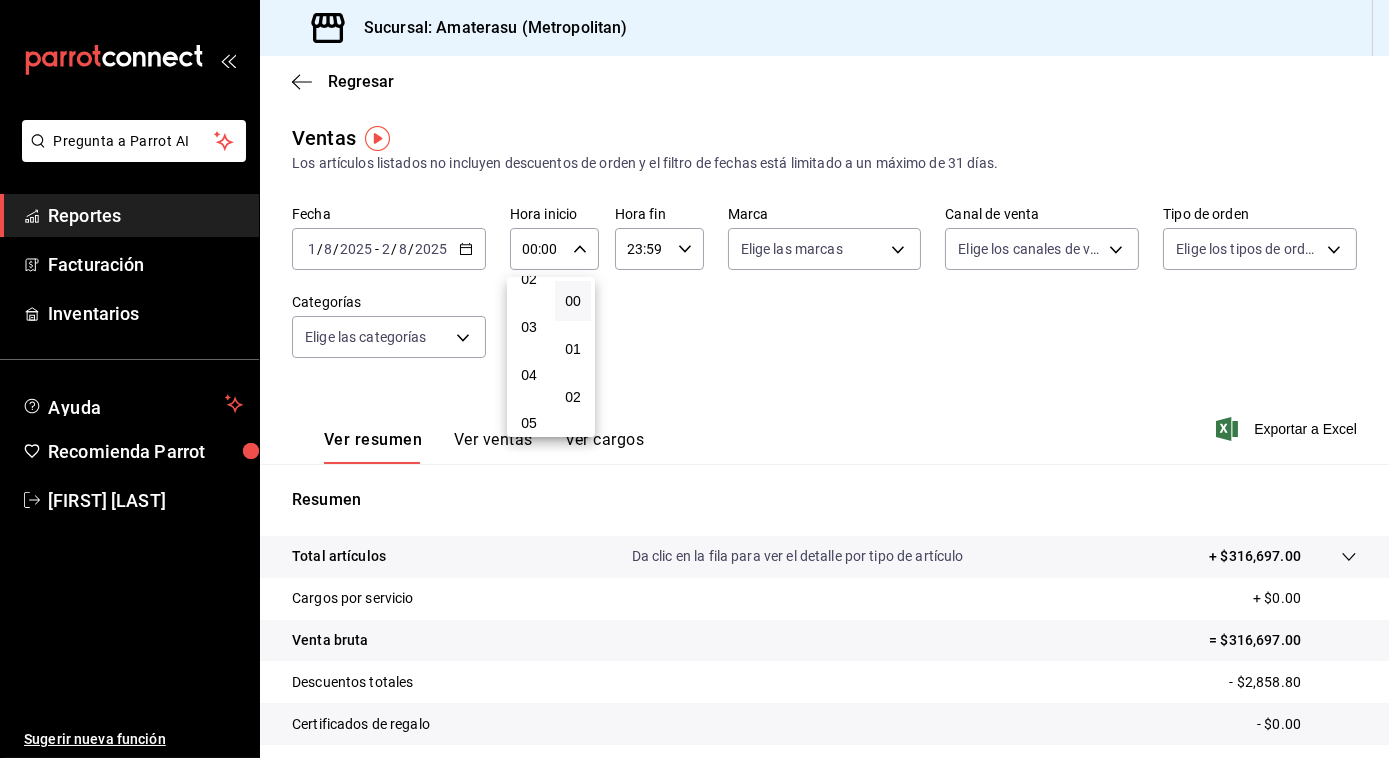 scroll, scrollTop: 122, scrollLeft: 0, axis: vertical 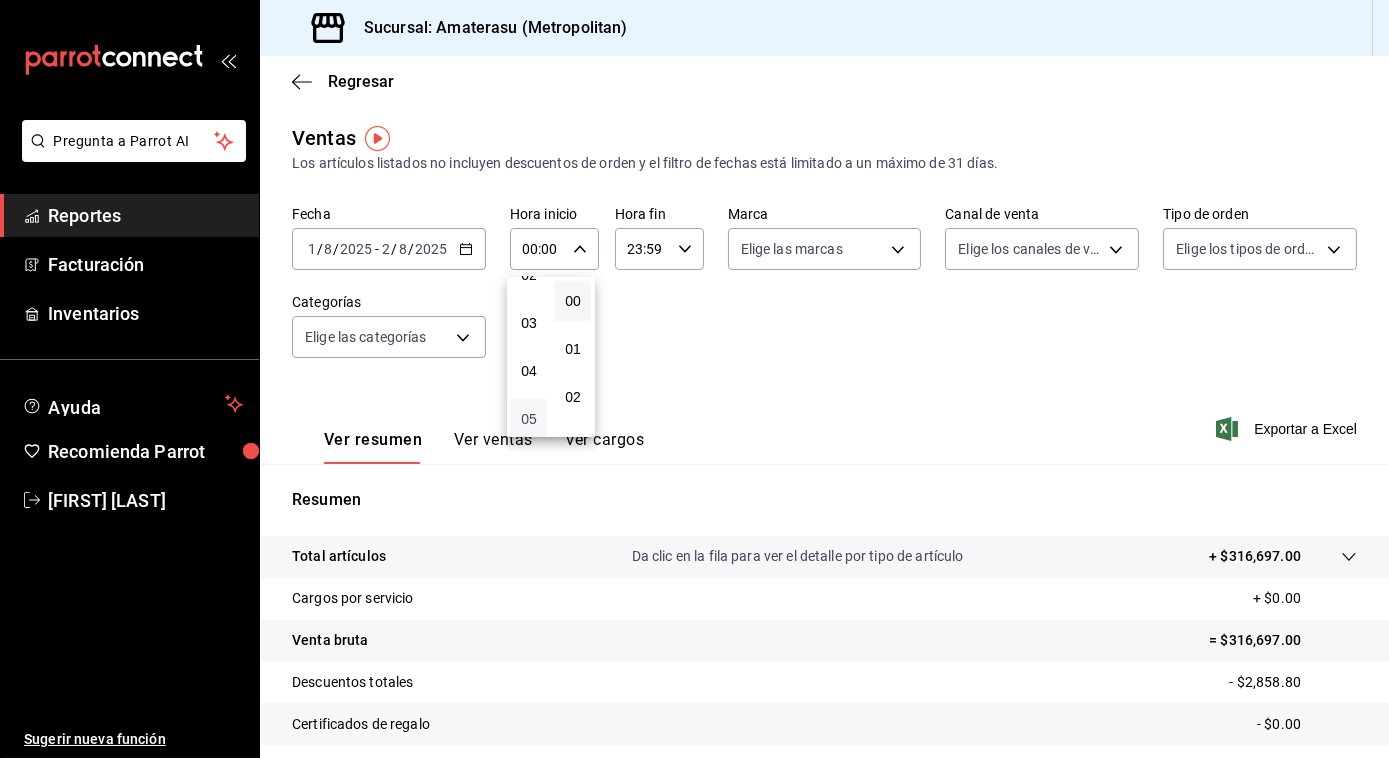 click on "05" at bounding box center [529, 419] 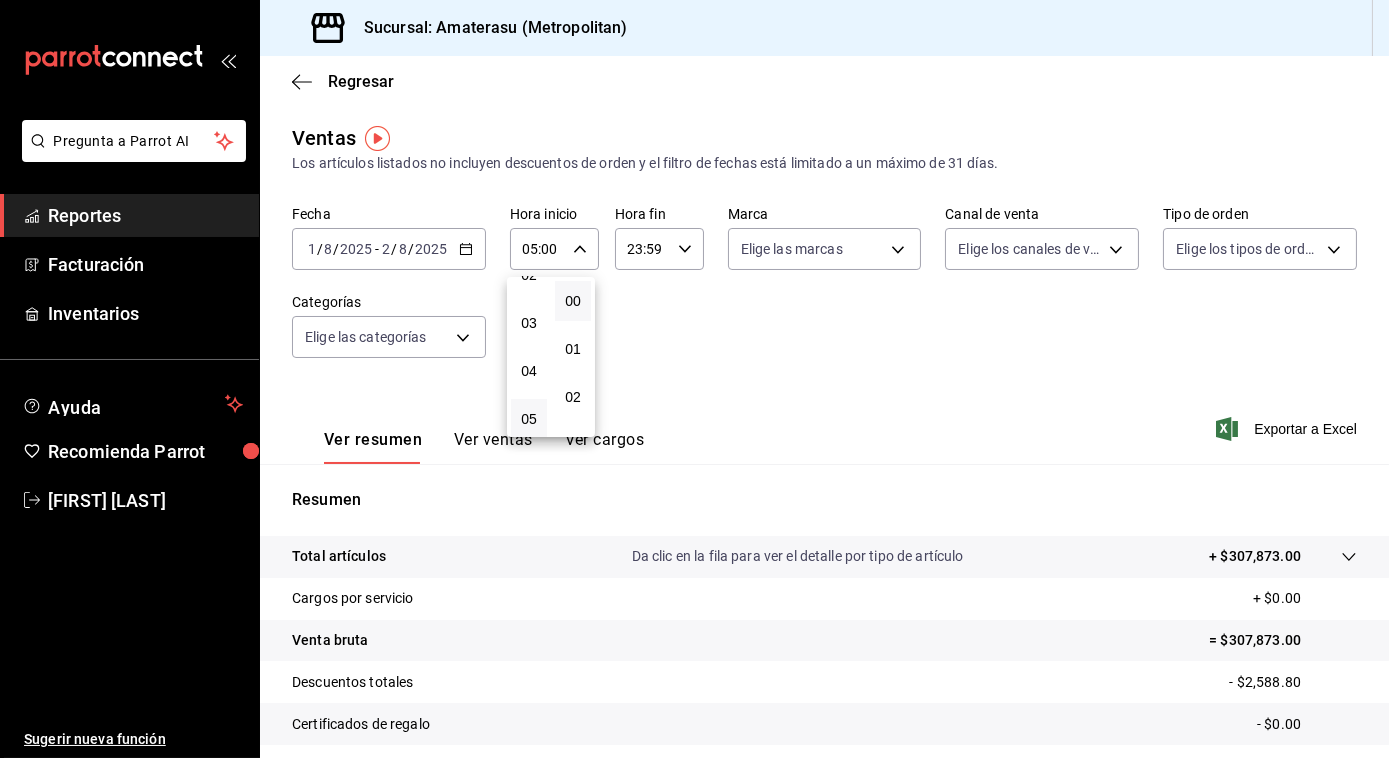 click at bounding box center [694, 379] 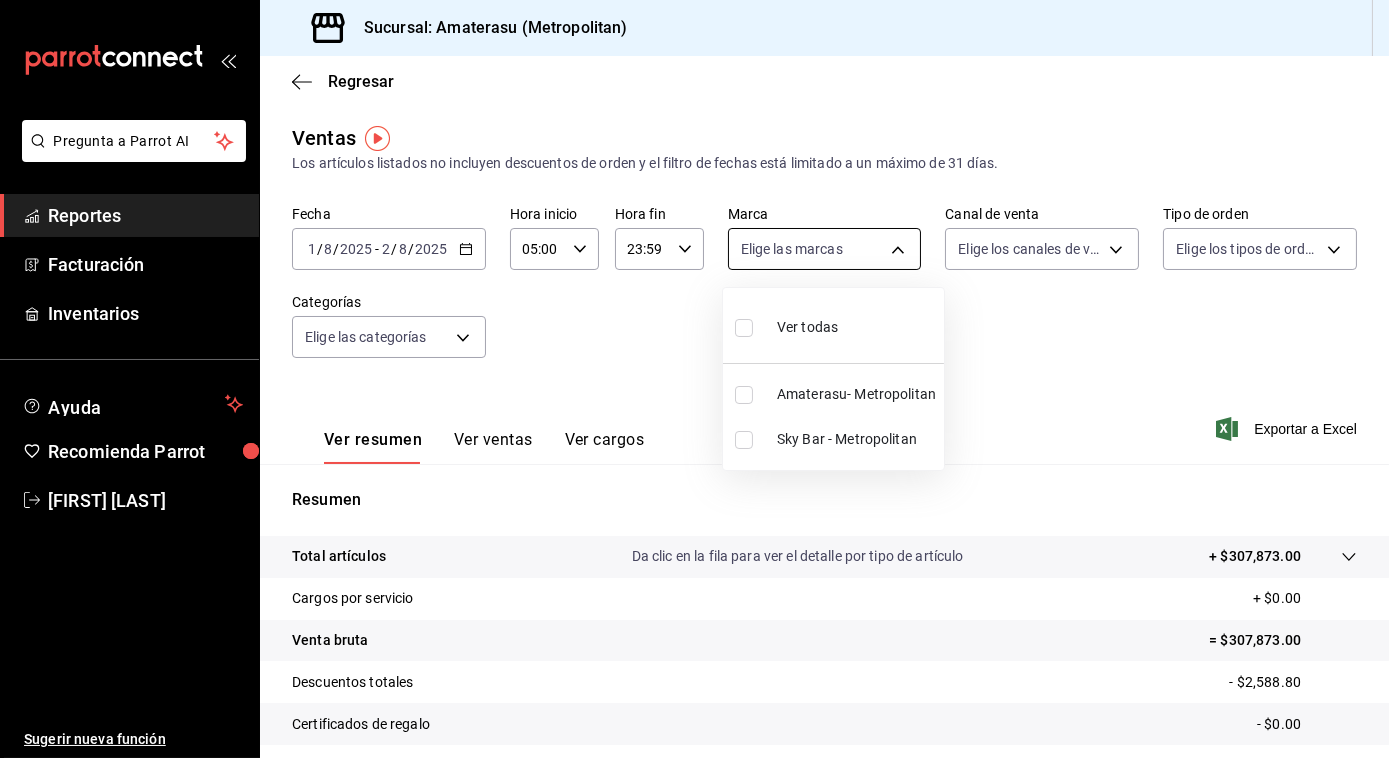 click on "Pregunta a Parrot AI Reportes   Facturación   Inventarios   Ayuda Recomienda Parrot   Jose Antonio Perez Naranjo   Sugerir nueva función   Sucursal: Amaterasu (Metropolitan) Regresar Ventas Los artículos listados no incluyen descuentos de orden y el filtro de fechas está limitado a un máximo de 31 días. Fecha 2025-08-01 1 / 8 / 2025 - 2025-08-02 2 / 8 / 2025 Hora inicio 05:00 Hora inicio Hora fin 23:59 Hora fin Marca Elige las marcas Canal de venta Elige los canales de venta Tipo de orden Elige los tipos de orden Categorías Elige las categorías Ver resumen Ver ventas Ver cargos Exportar a Excel Resumen Total artículos Da clic en la fila para ver el detalle por tipo de artículo + $307,873.00 Cargos por servicio + $0.00 Venta bruta = $307,873.00 Descuentos totales - $2,588.80 Certificados de regalo - $0.00 Venta total = $305,284.20 Impuestos - $42,108.17 Venta neta = $263,176.03 Pregunta a Parrot AI Reportes   Facturación   Inventarios   Ayuda Recomienda Parrot   Jose Antonio Perez Naranjo" at bounding box center [694, 379] 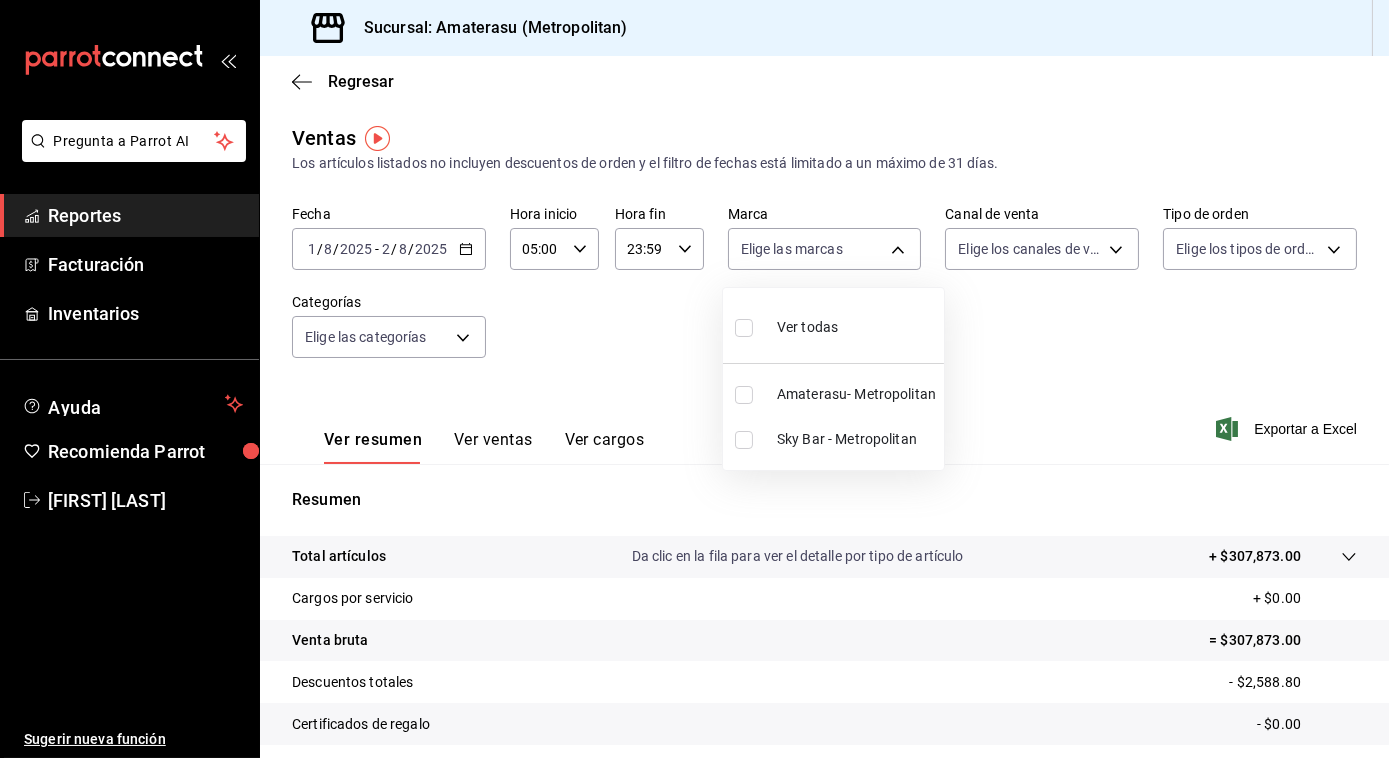 click at bounding box center [744, 395] 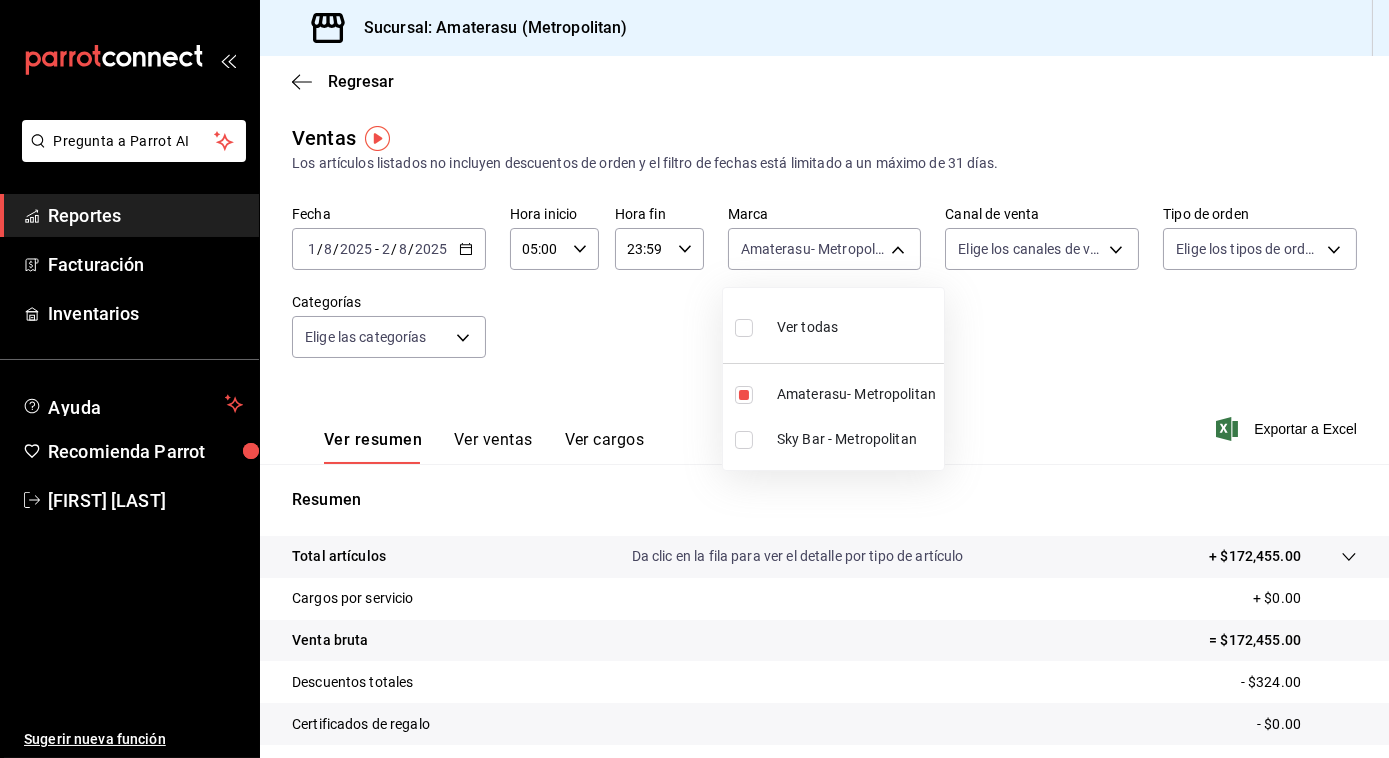 click at bounding box center [694, 379] 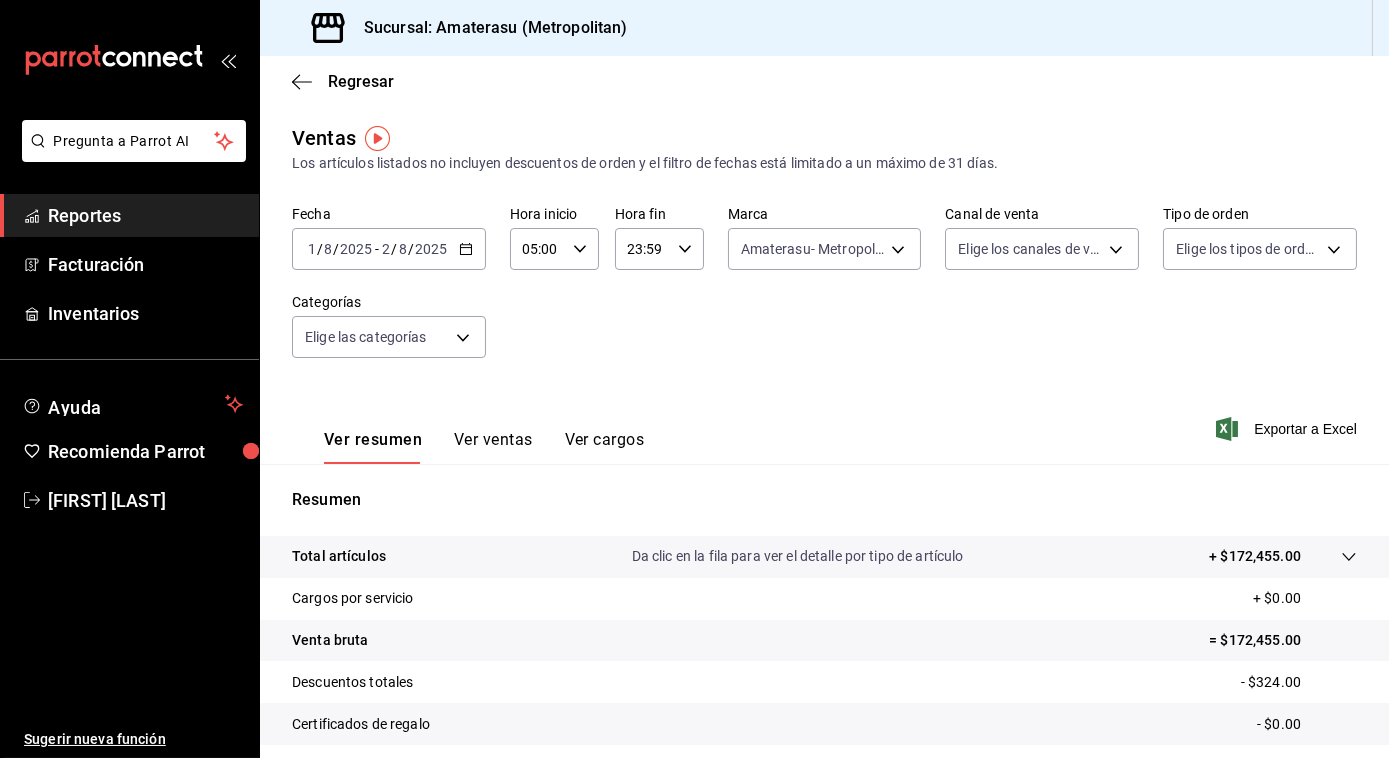 click on "Exportar a Excel" at bounding box center [1288, 429] 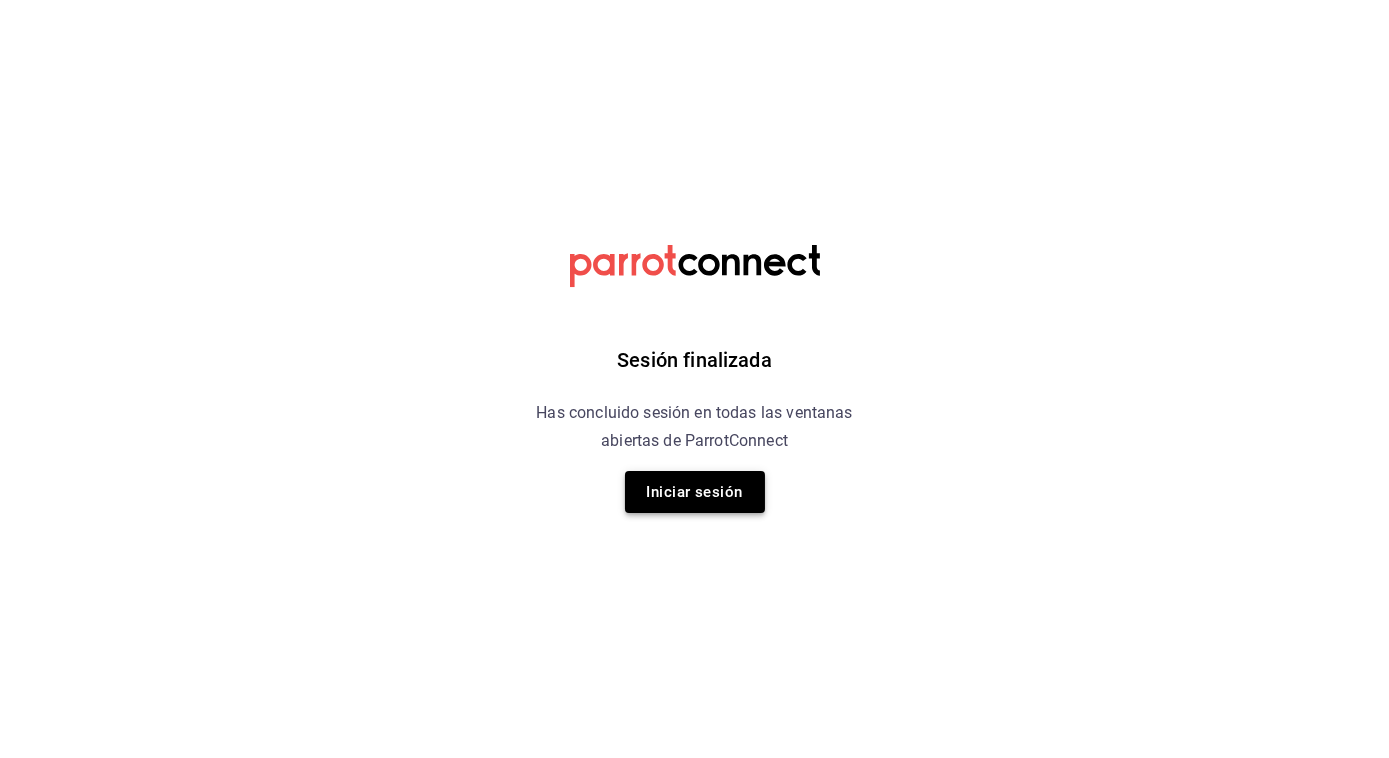 click on "Iniciar sesión" at bounding box center (695, 492) 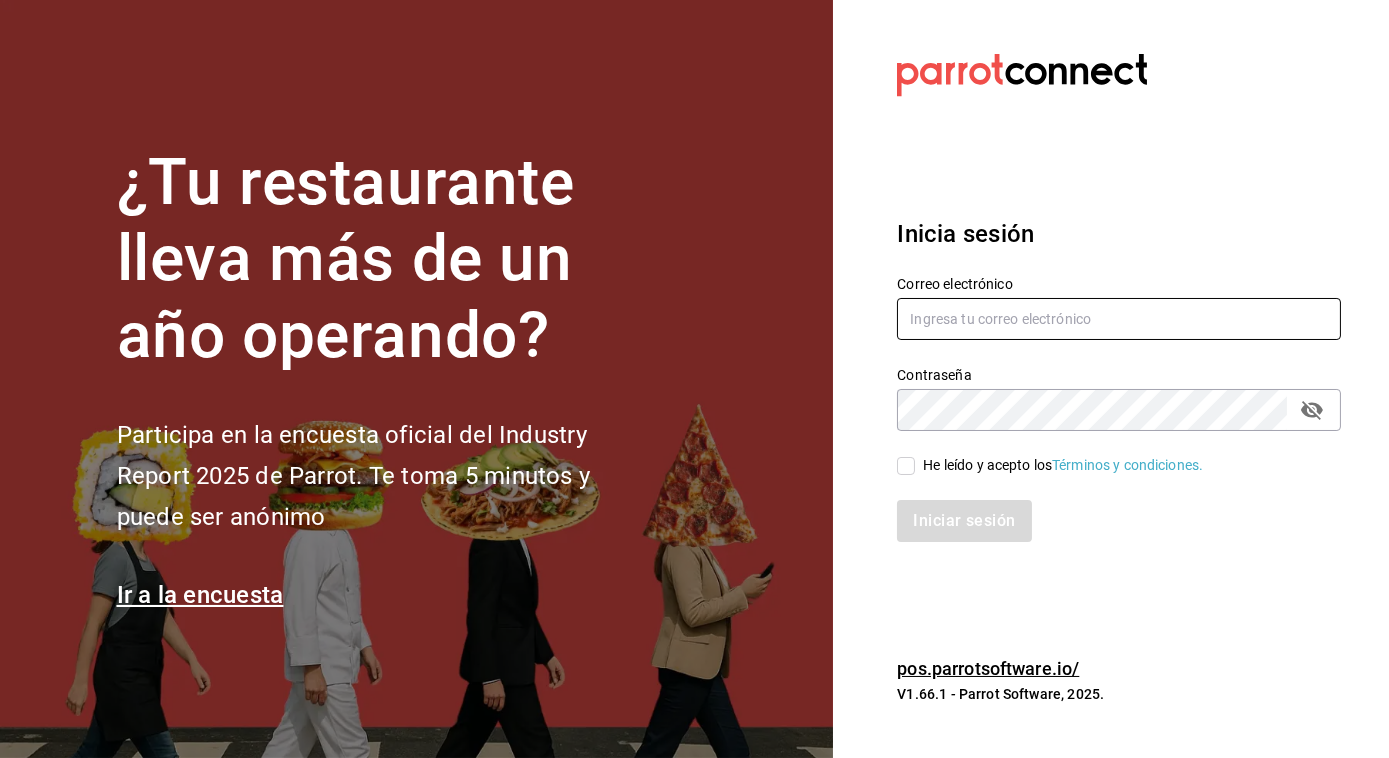 type on "jose.perez@grupocosteno.com" 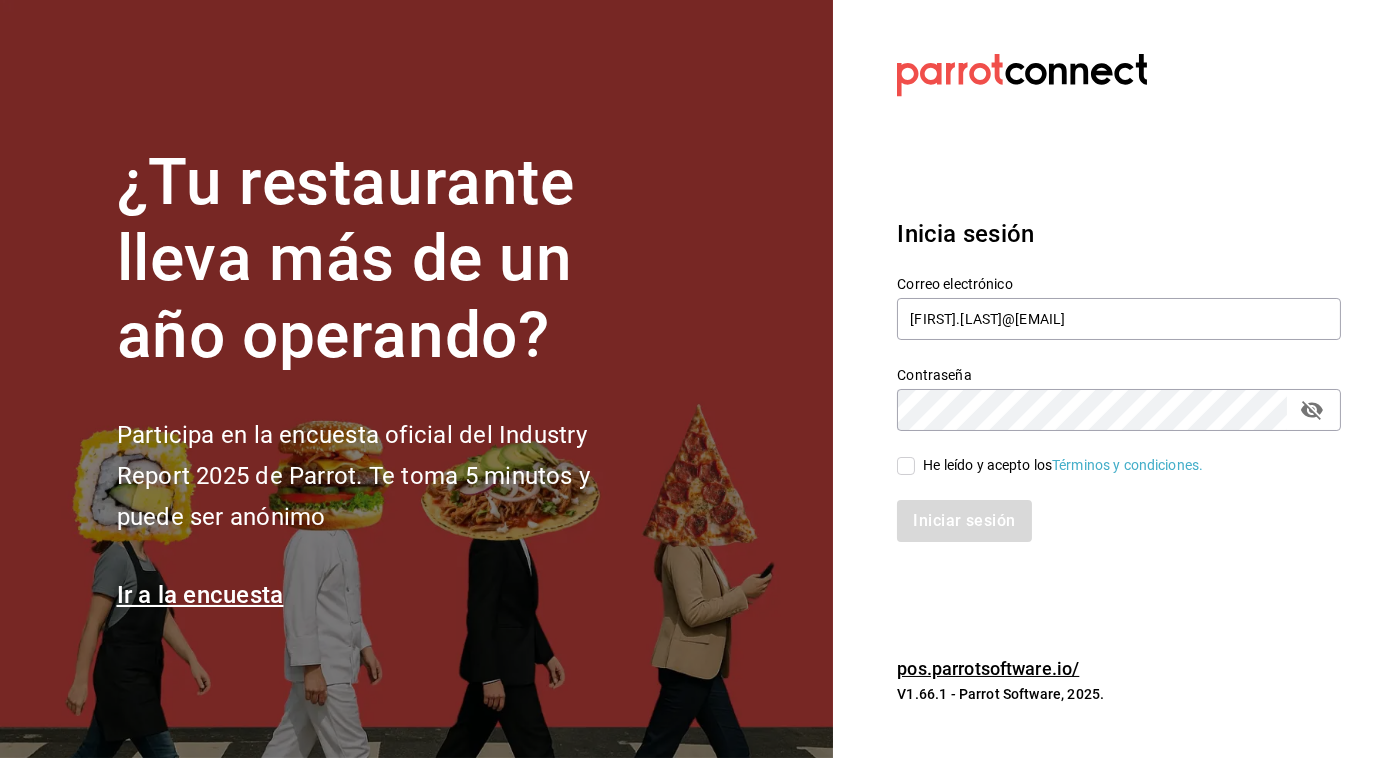 click on "He leído y acepto los  Términos y condiciones." at bounding box center [906, 466] 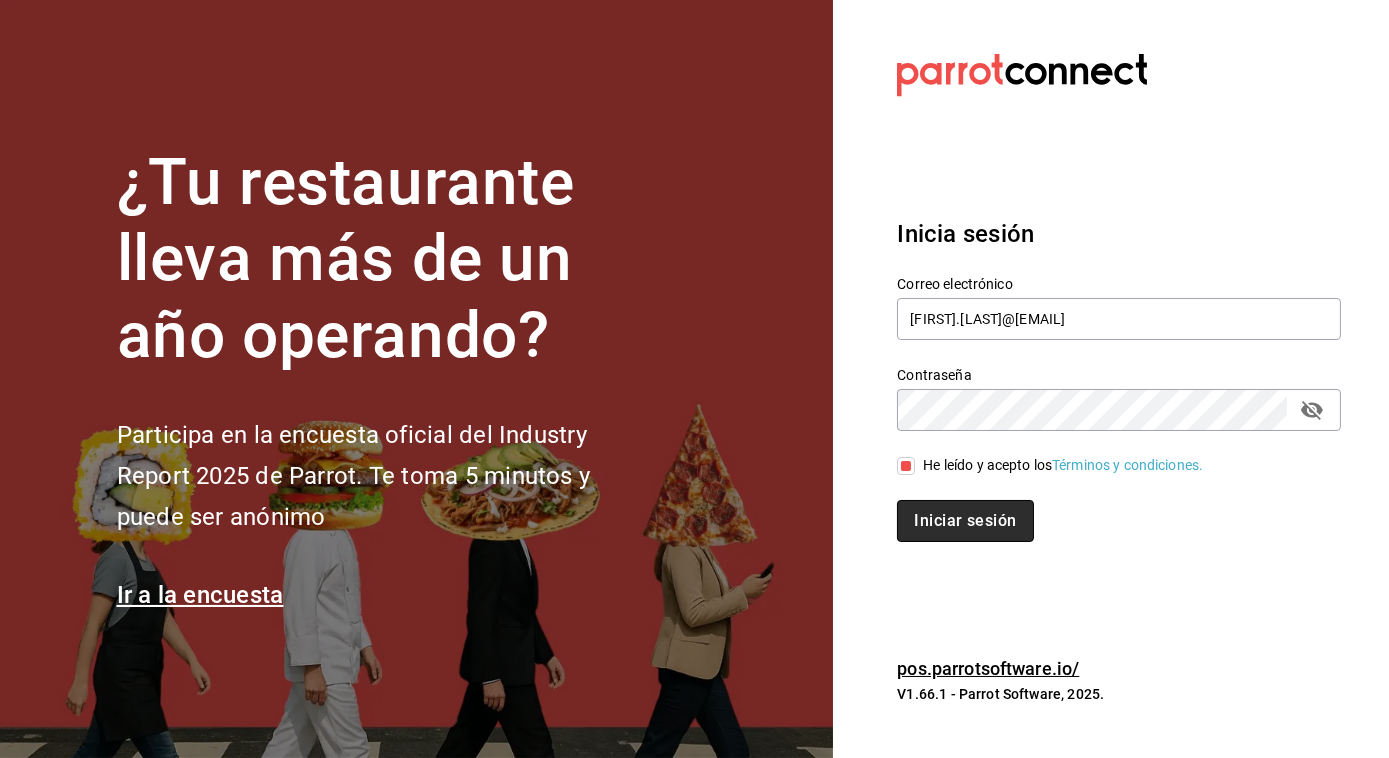 click on "Iniciar sesión" at bounding box center [965, 521] 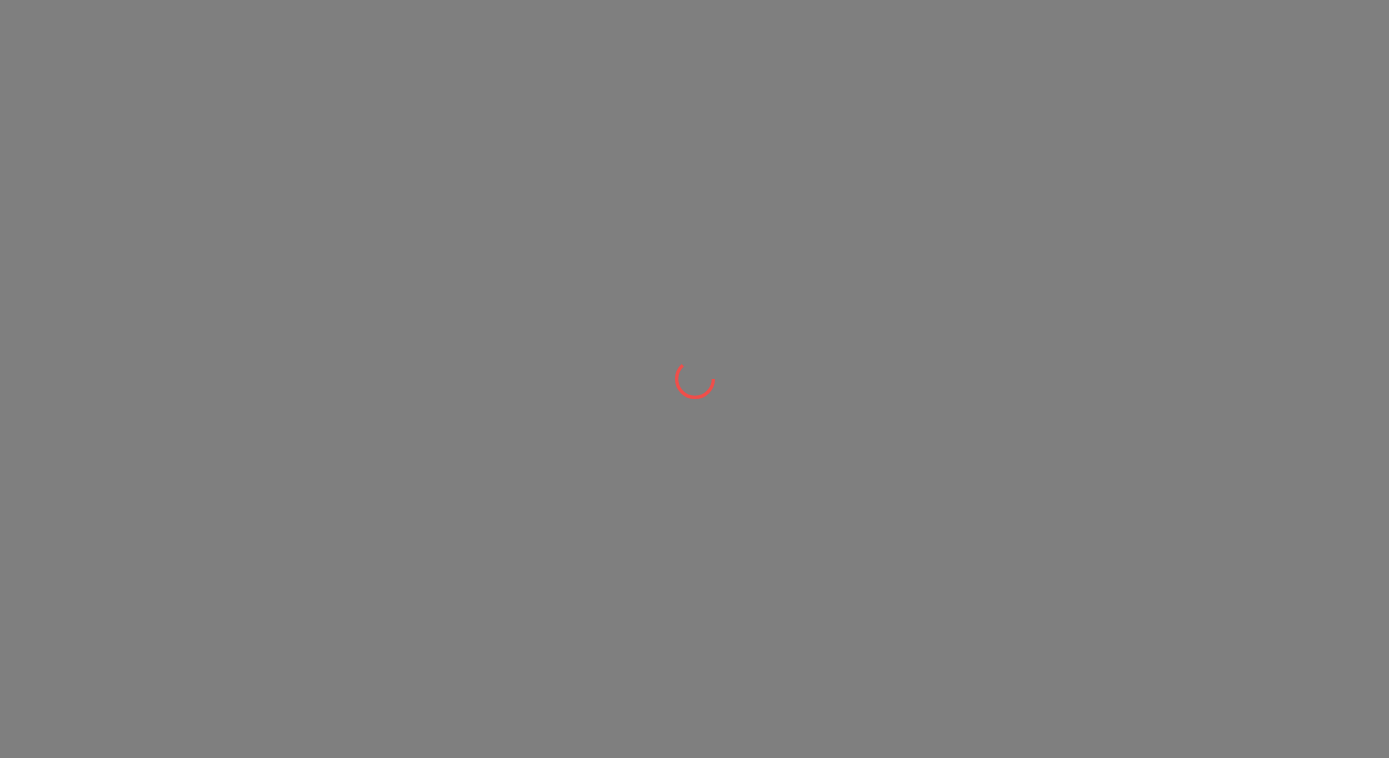 scroll, scrollTop: 0, scrollLeft: 0, axis: both 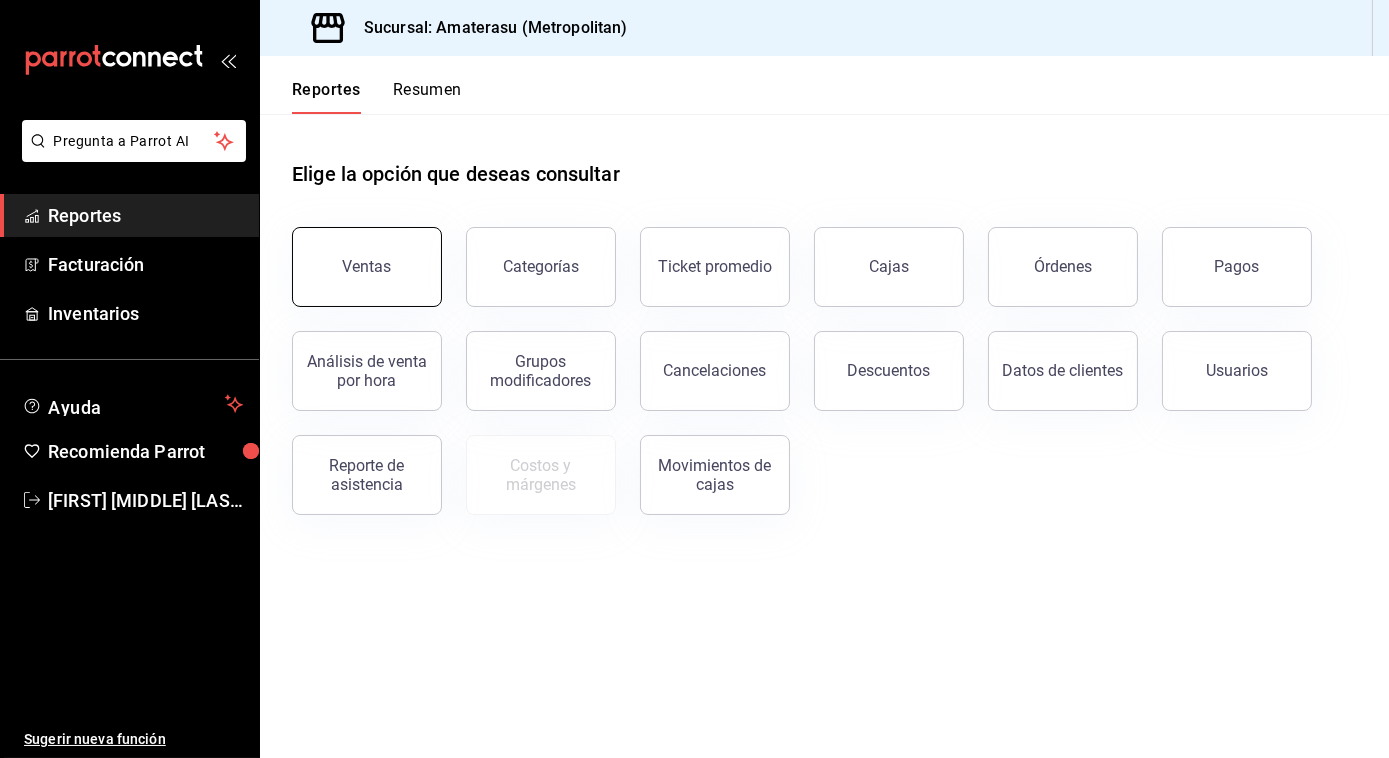 click on "Ventas" at bounding box center (367, 267) 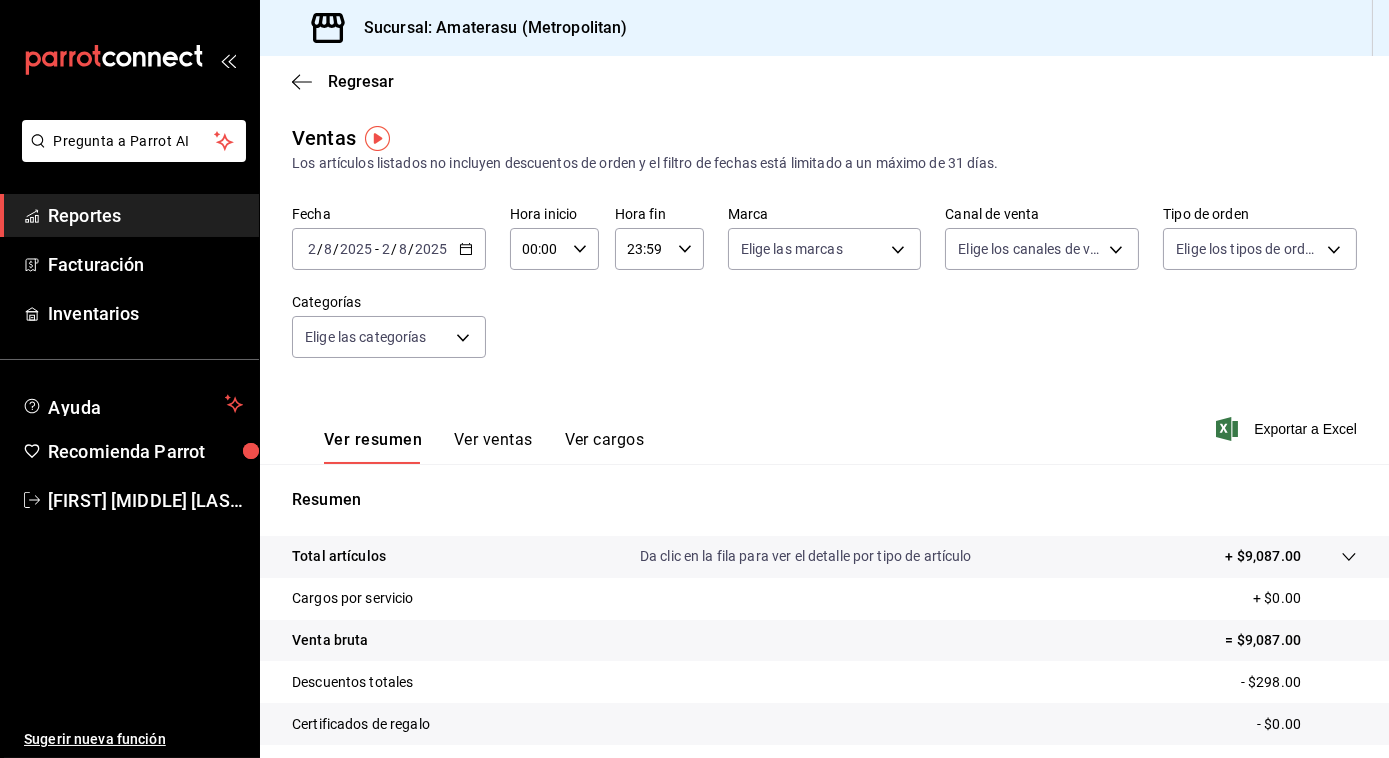 click 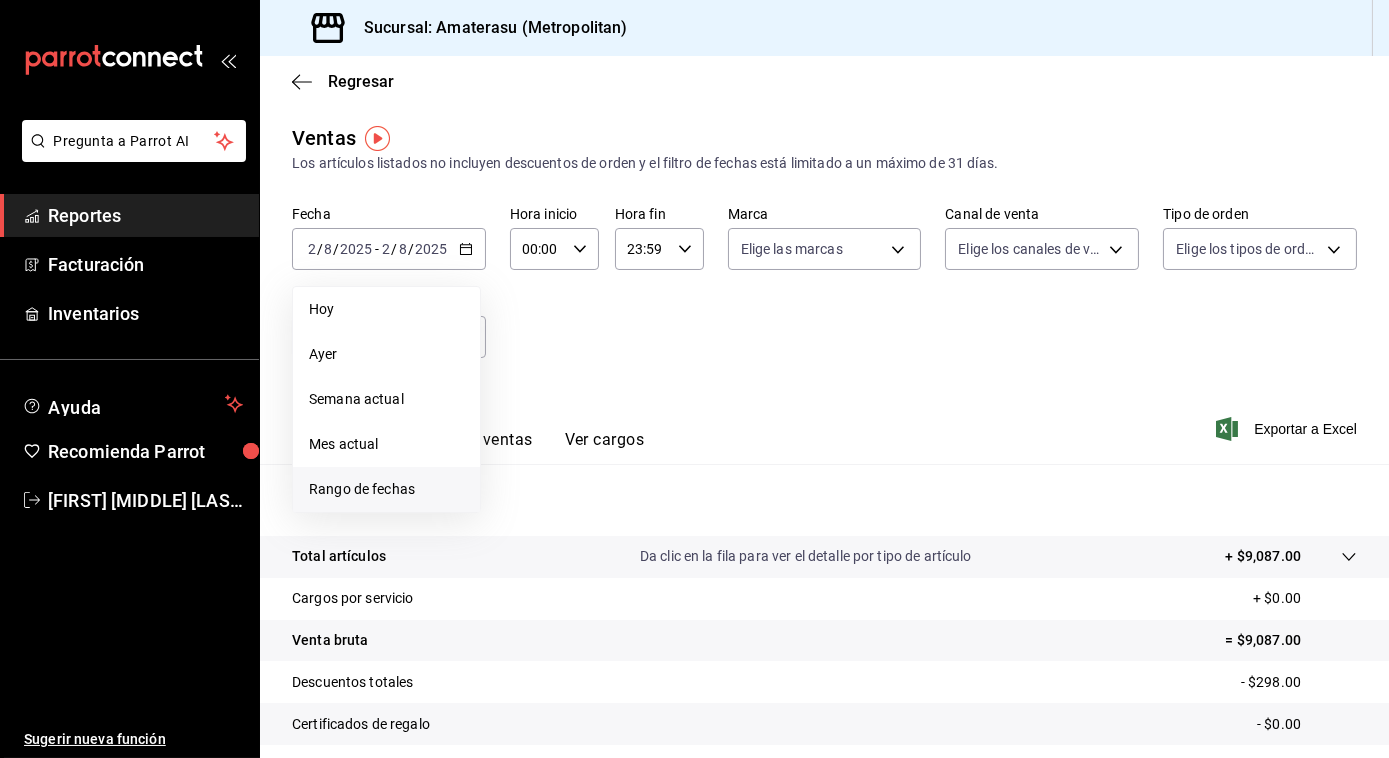 click on "Rango de fechas" at bounding box center [386, 489] 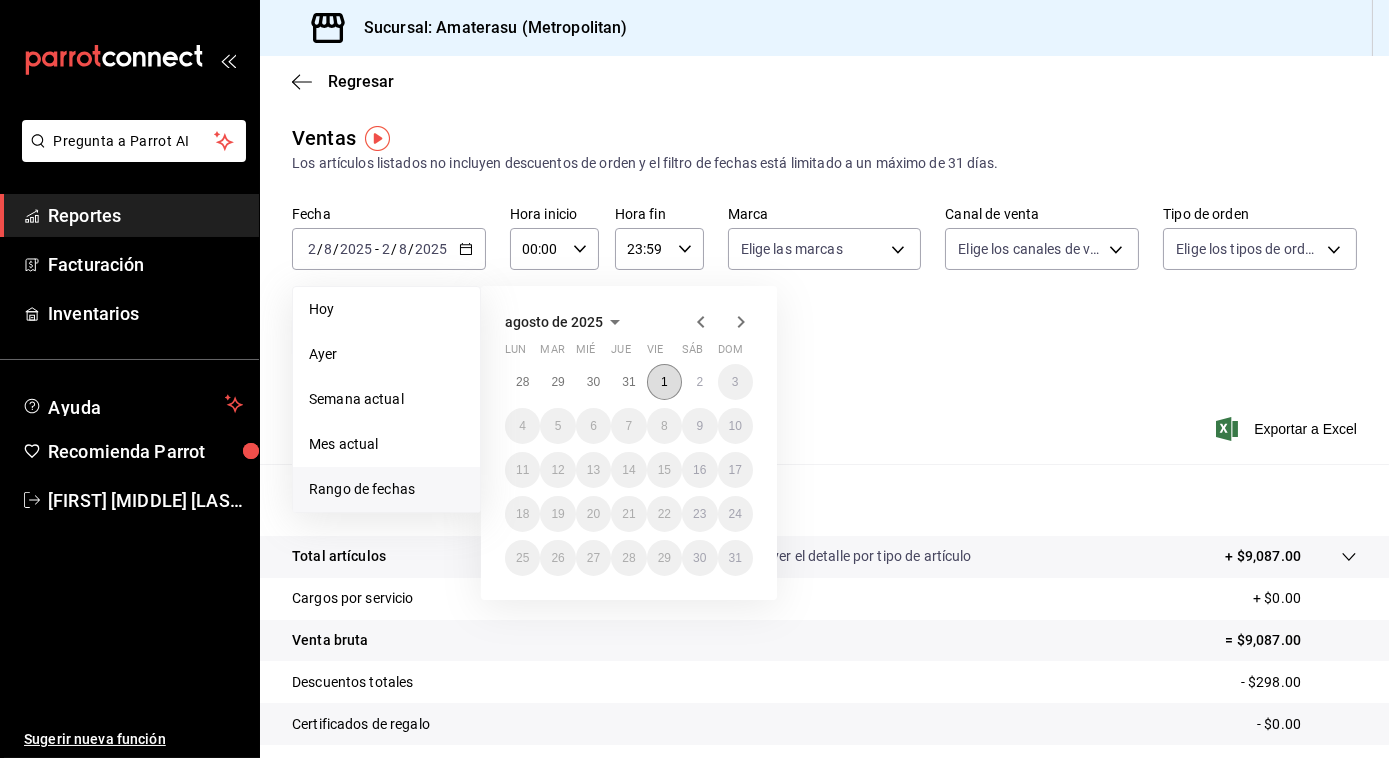 click on "1" at bounding box center [664, 382] 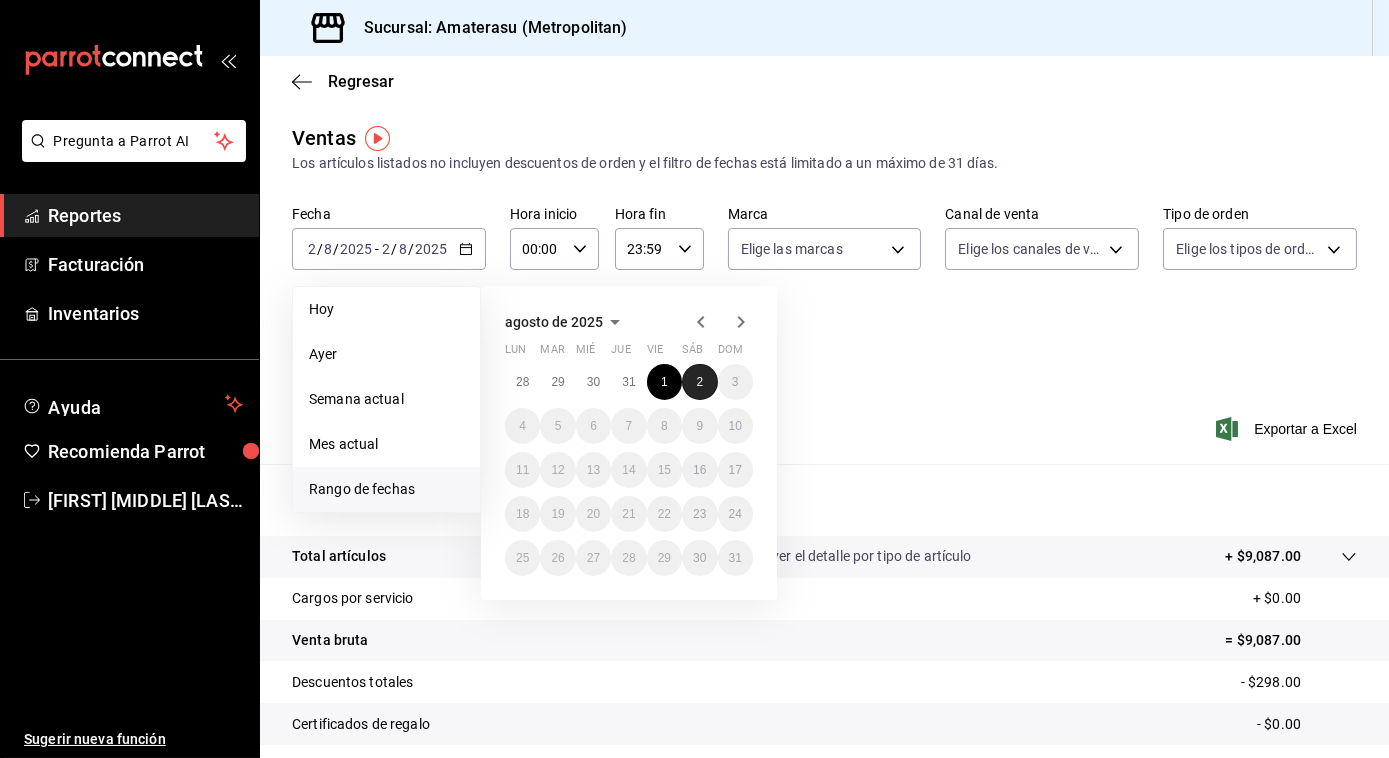 click on "2" at bounding box center [699, 382] 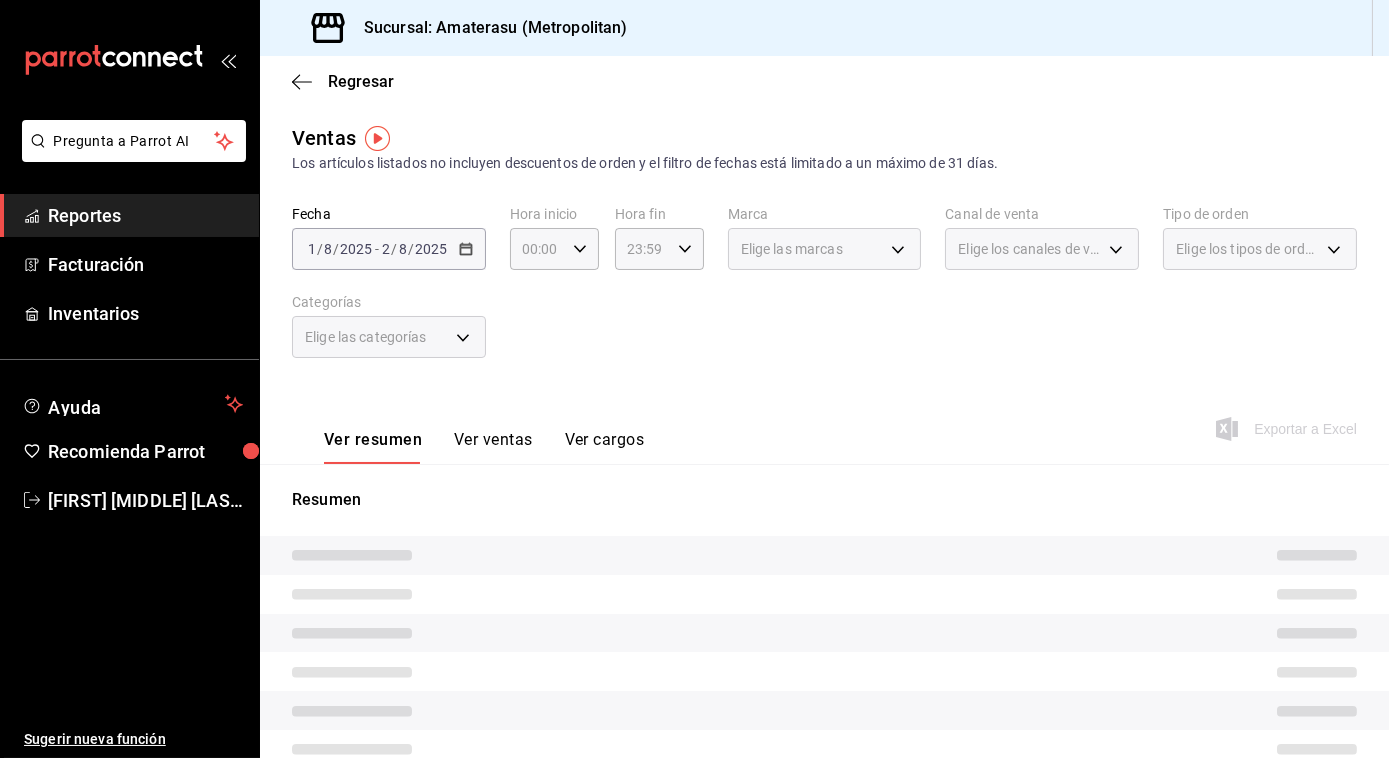 click on "Fecha [DATE] [DATE] - [DATE] [DATE] Hora inicio [TIME] Hora inicio Hora fin [TIME] Hora fin Marca Elige las marcas Canal de venta Elige los canales de venta Tipo de orden Elige los tipos de orden Categorías Elige las categorías" at bounding box center (824, 294) 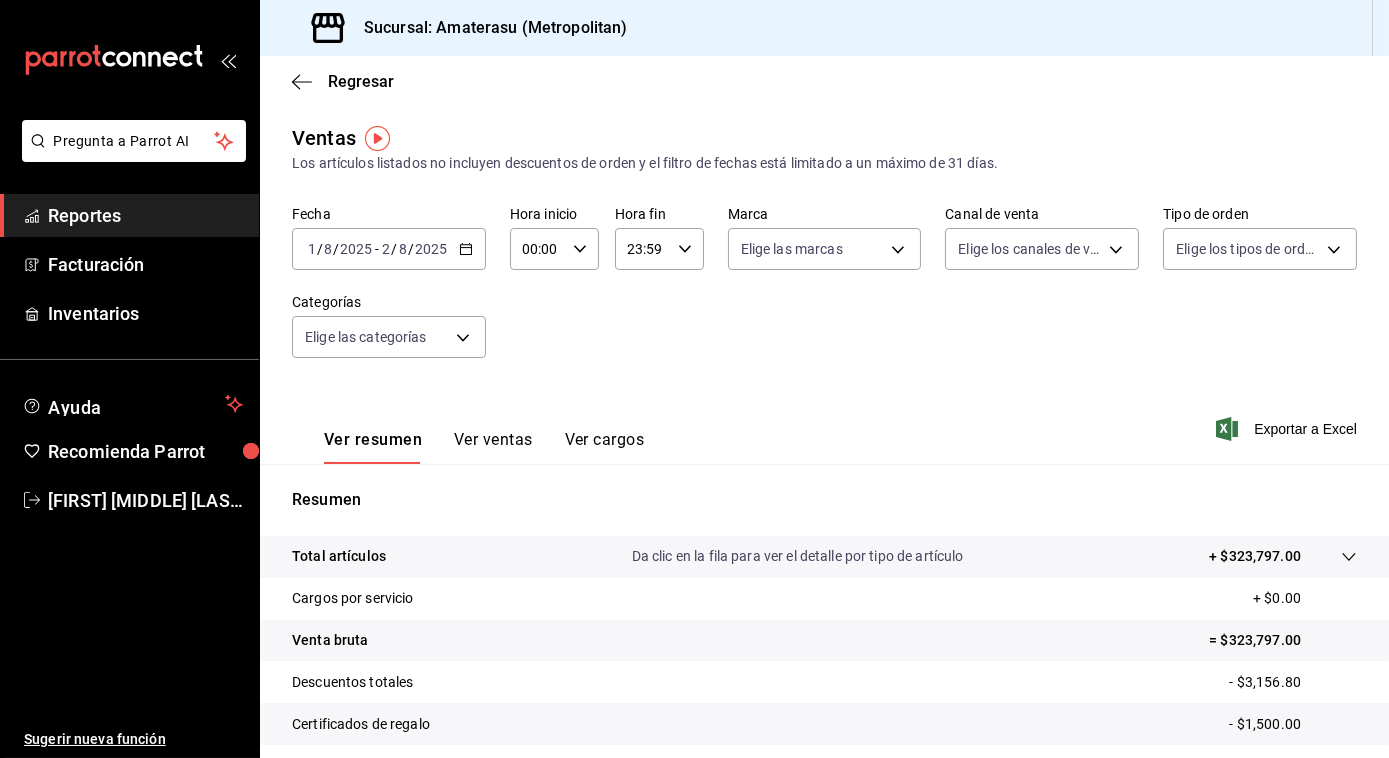 click 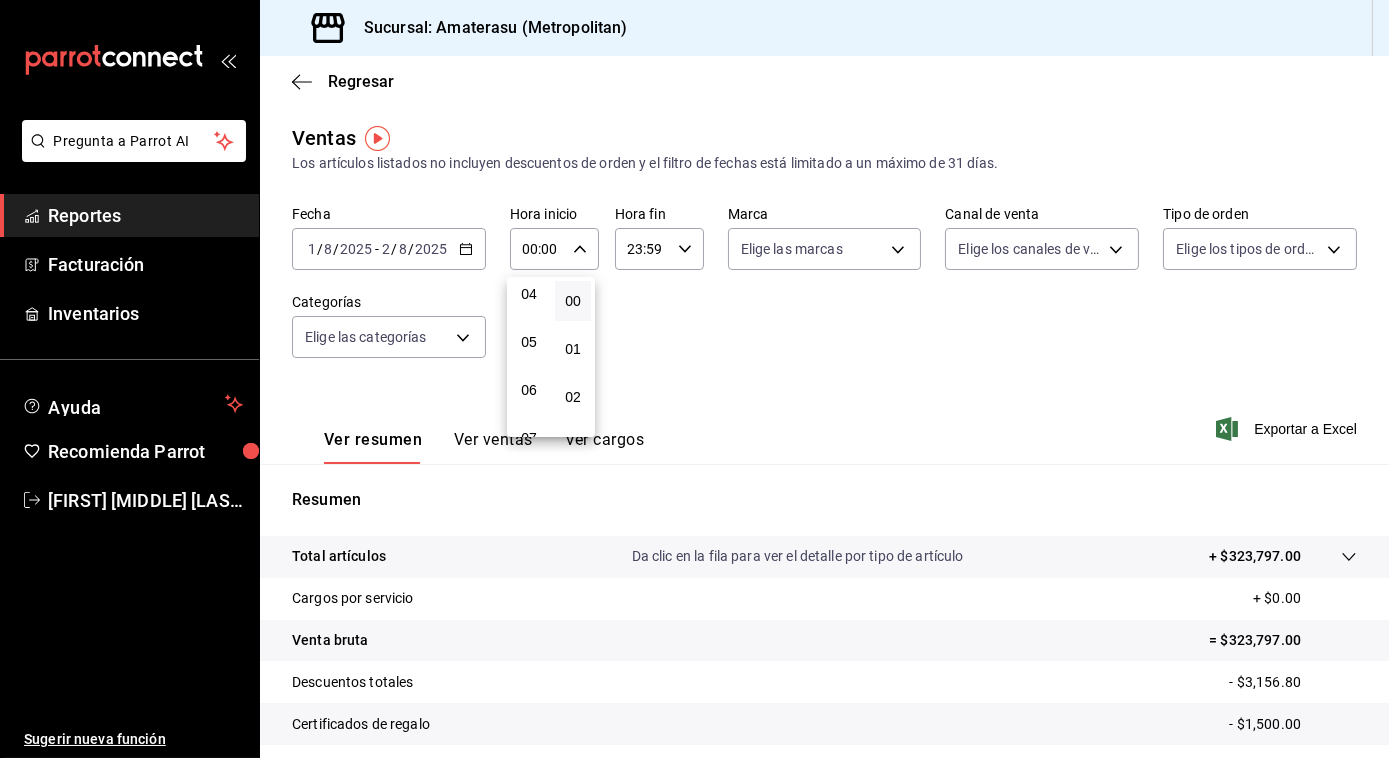 scroll, scrollTop: 202, scrollLeft: 0, axis: vertical 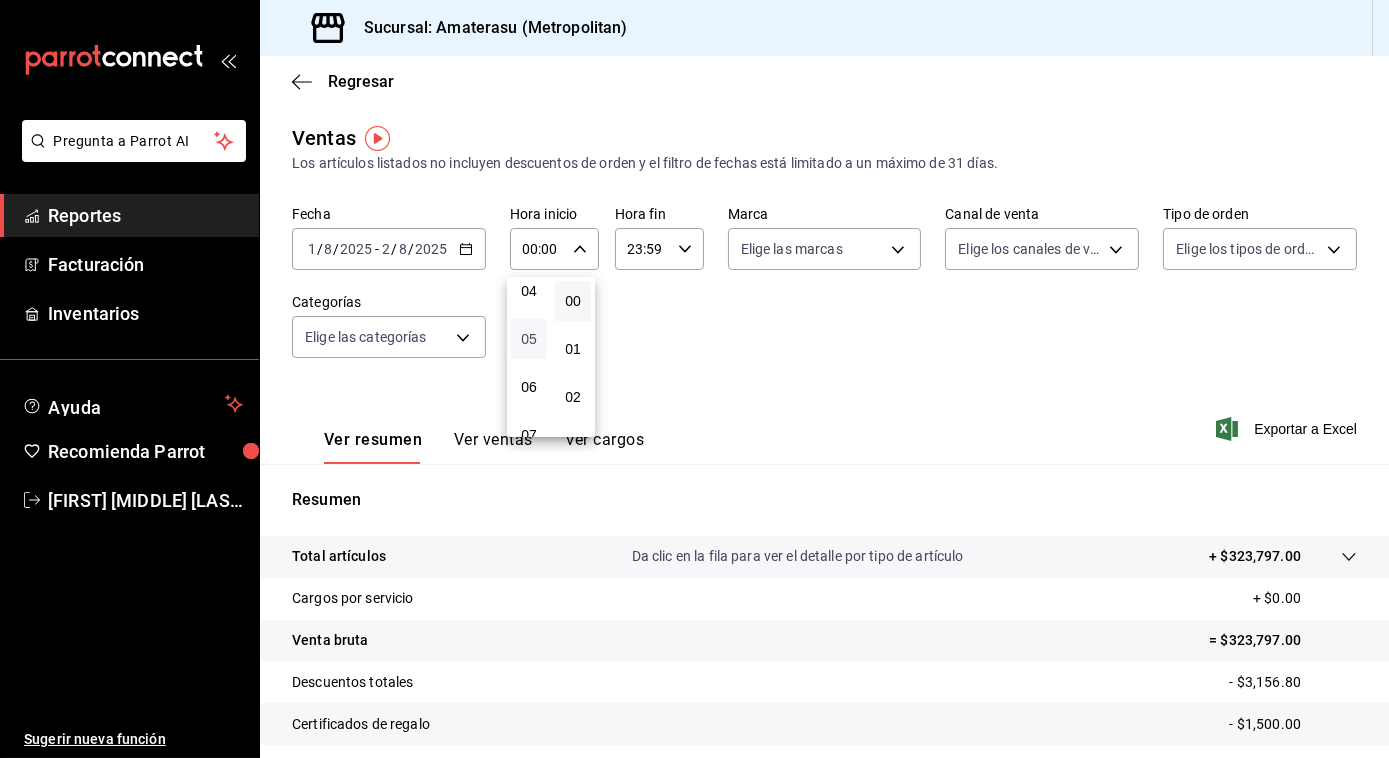 click on "05" at bounding box center [529, 339] 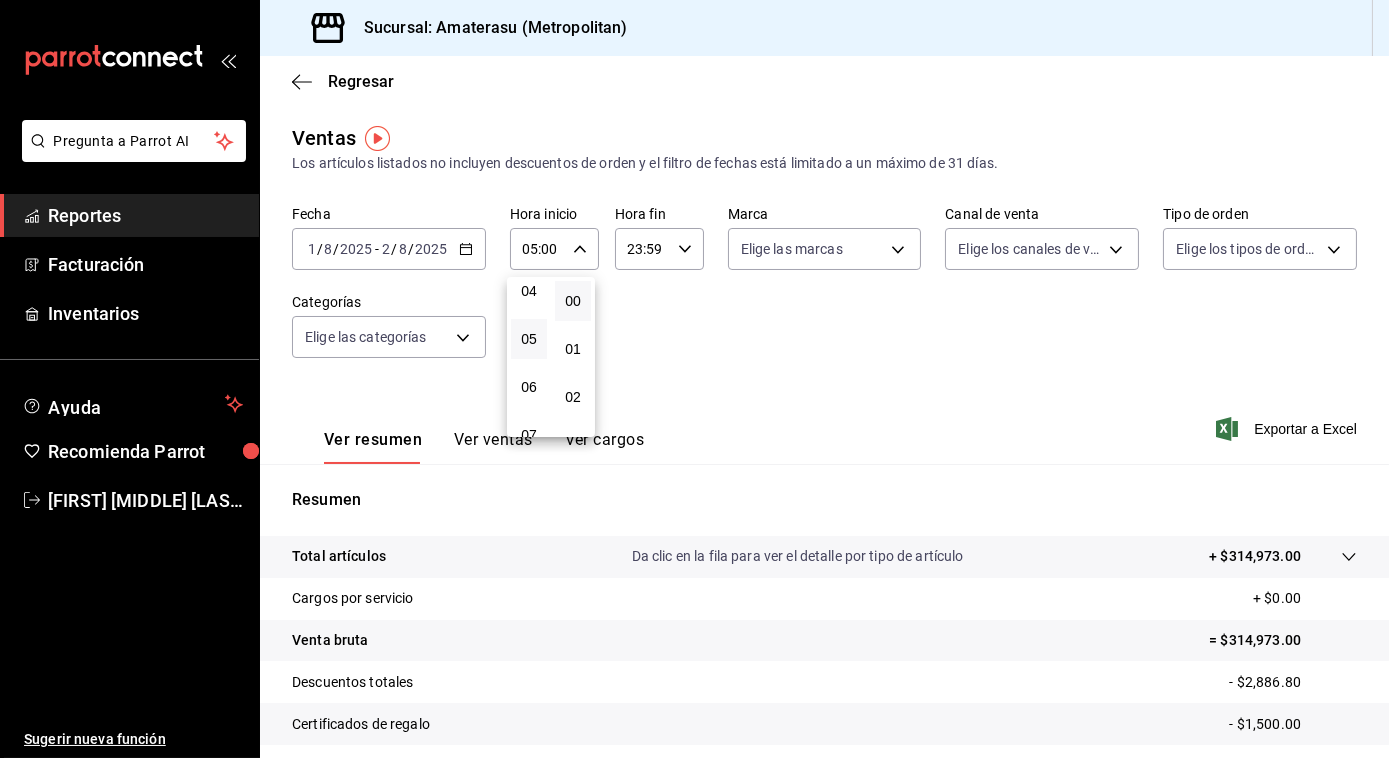 click at bounding box center [694, 379] 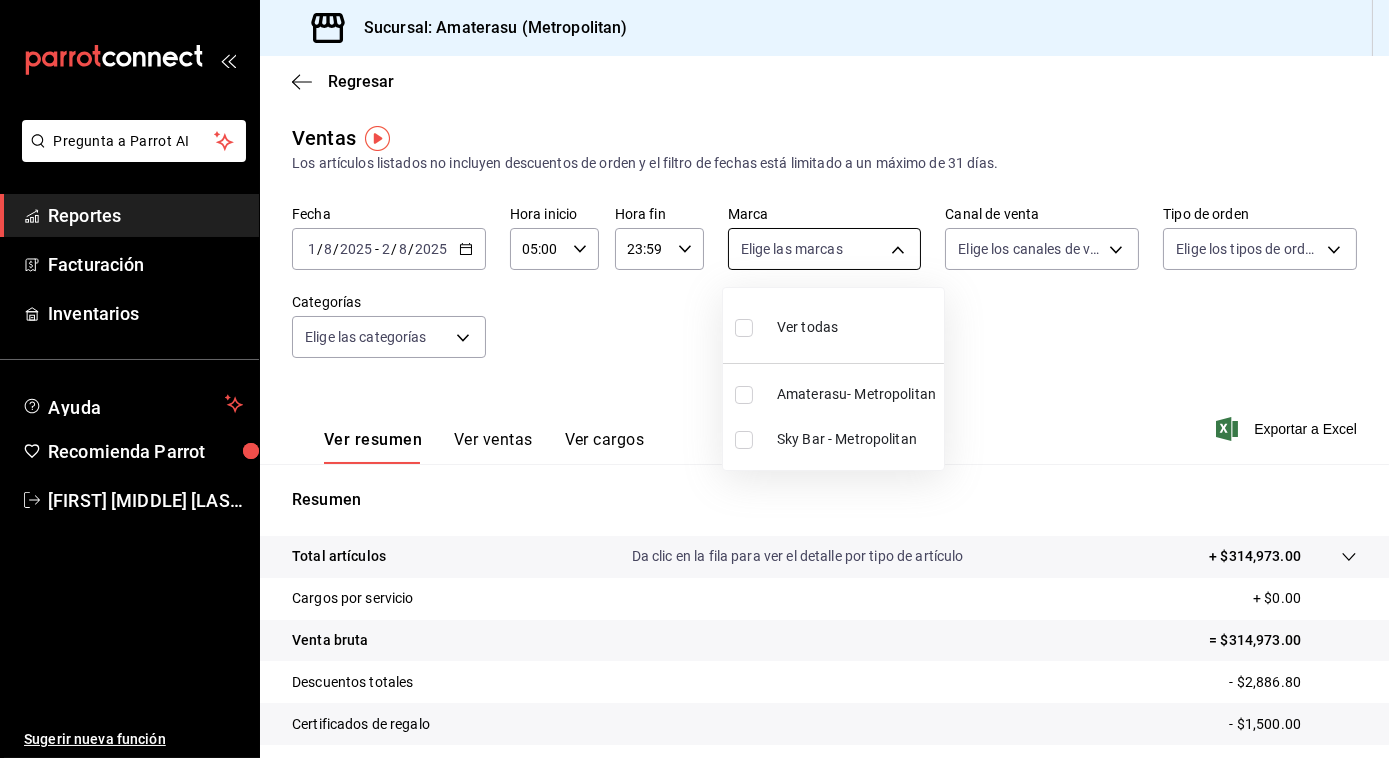 click on "Pregunta a Parrot AI Reportes   Facturación   Inventarios   Ayuda Recomienda Parrot   [FIRST] [MIDDLE] [LAST]   Sugerir nueva función   Sucursal: Amaterasu (Metropolitan) Regresar Ventas Los artículos listados no incluyen descuentos de orden y el filtro de fechas está limitado a un máximo de 31 días. Fecha [DATE] [DATE] - [DATE] [DATE] Hora inicio [TIME] Hora inicio Hora fin [TIME] Hora fin Marca Elige las marcas Canal de venta Elige los canales de venta Tipo de orden Elige los tipos de orden Categorías Elige las categorías Ver resumen Ver ventas Ver cargos Exportar a Excel Resumen Total artículos Da clic en la fila para ver el detalle por tipo de artículo + $314,973.00 Cargos por servicio + $0.00 Venta bruta = $314,973.00 Descuentos totales - $2,886.80 Certificados de regalo - $1,500.00 Venta total = $310,586.20 Impuestos - $42,839.48 Venta neta = $267,746.72 Pregunta a Parrot AI Reportes   Facturación   Inventarios   Ayuda Recomienda Parrot   [FIRST] [MIDDLE] [LAST]" at bounding box center [694, 379] 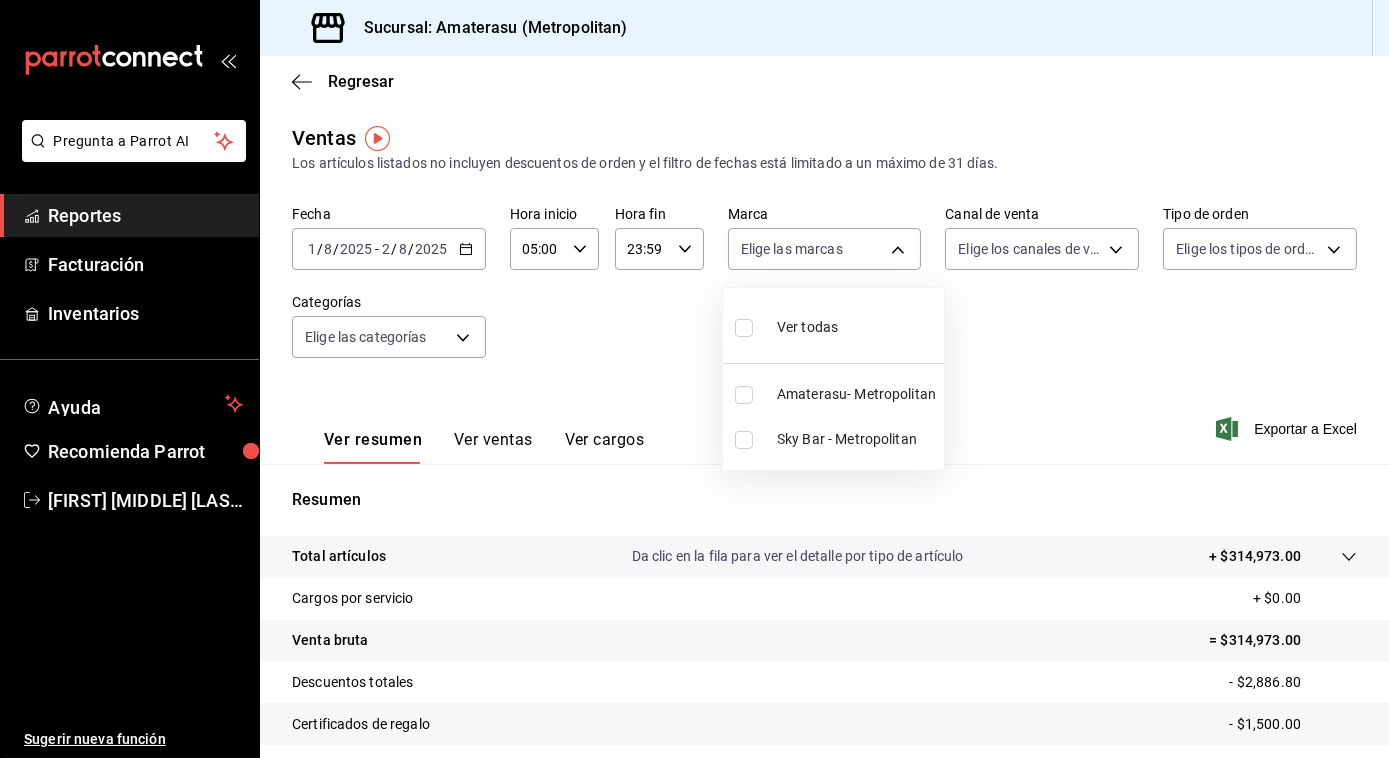 click at bounding box center (744, 328) 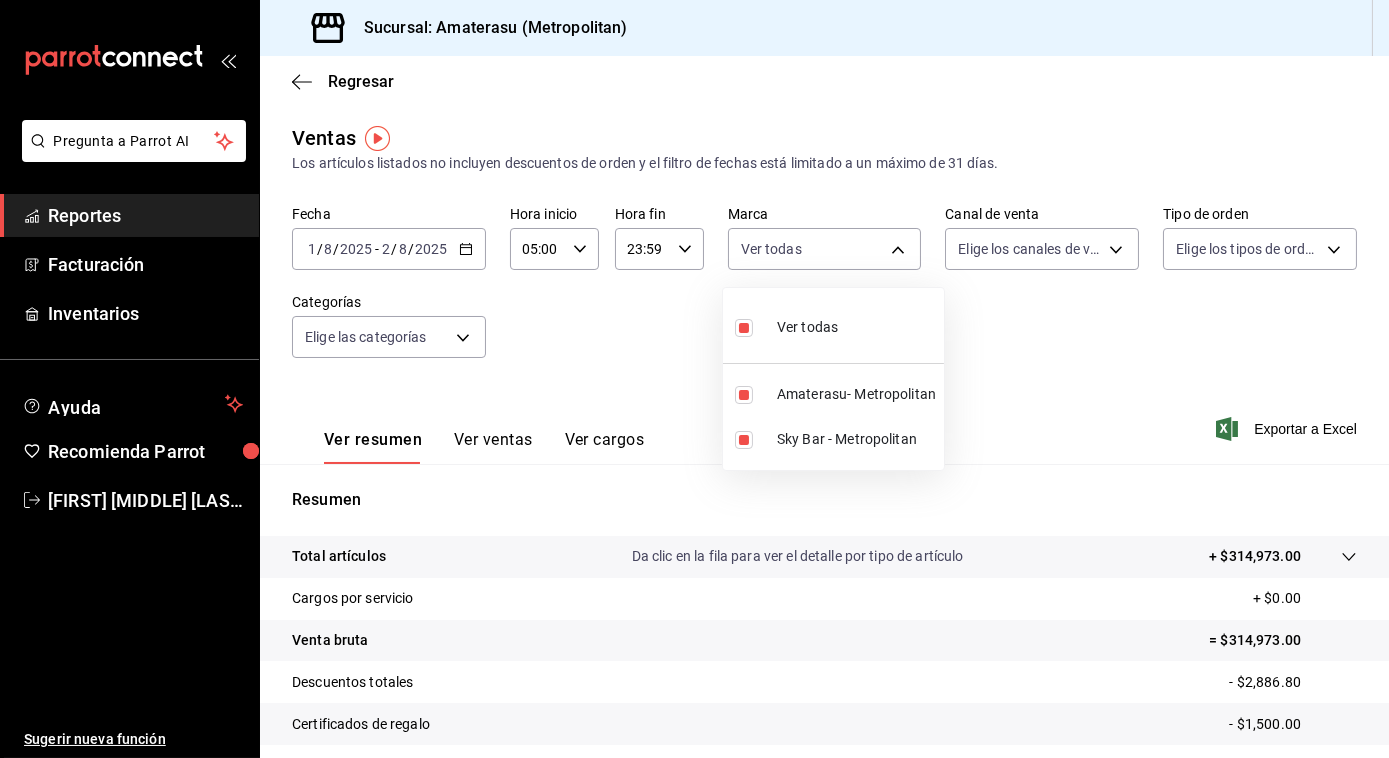 click at bounding box center (694, 379) 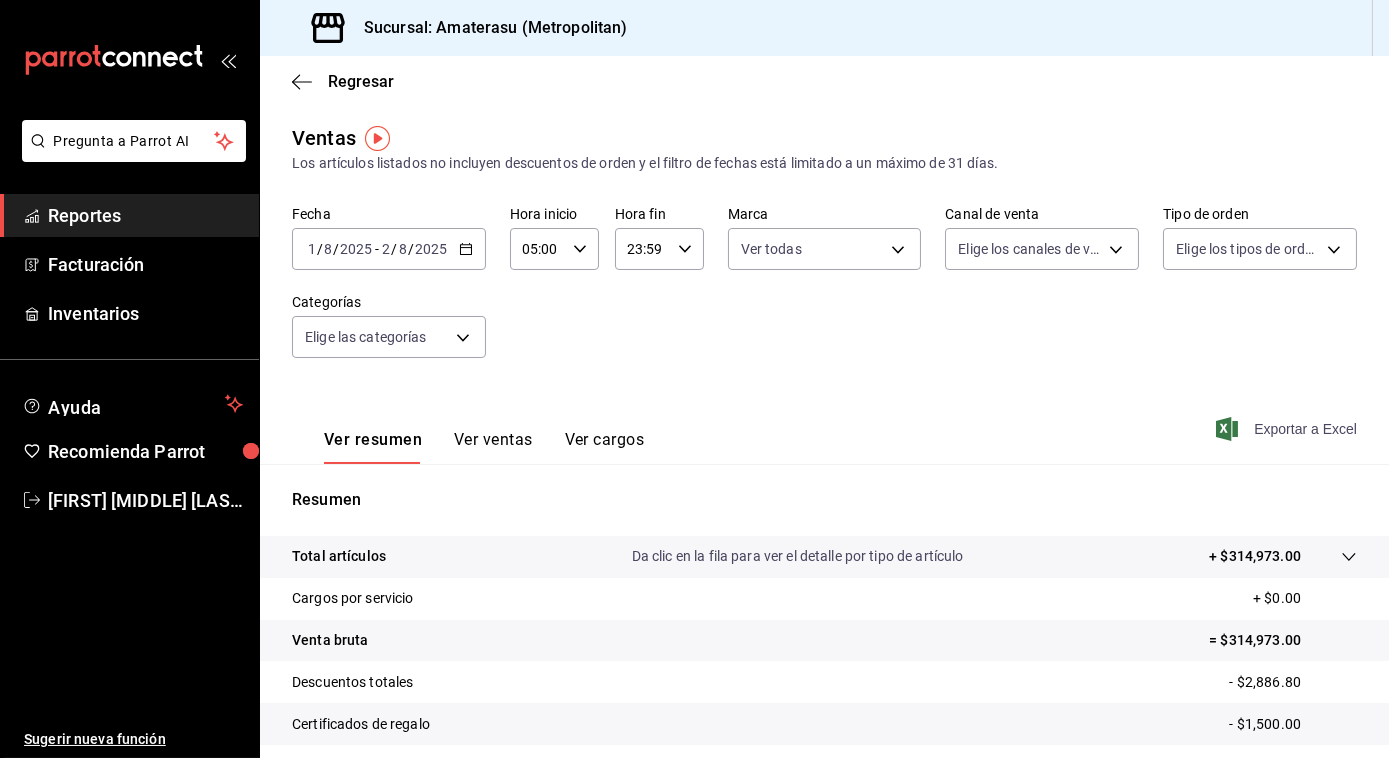 click on "Exportar a Excel" at bounding box center (1288, 429) 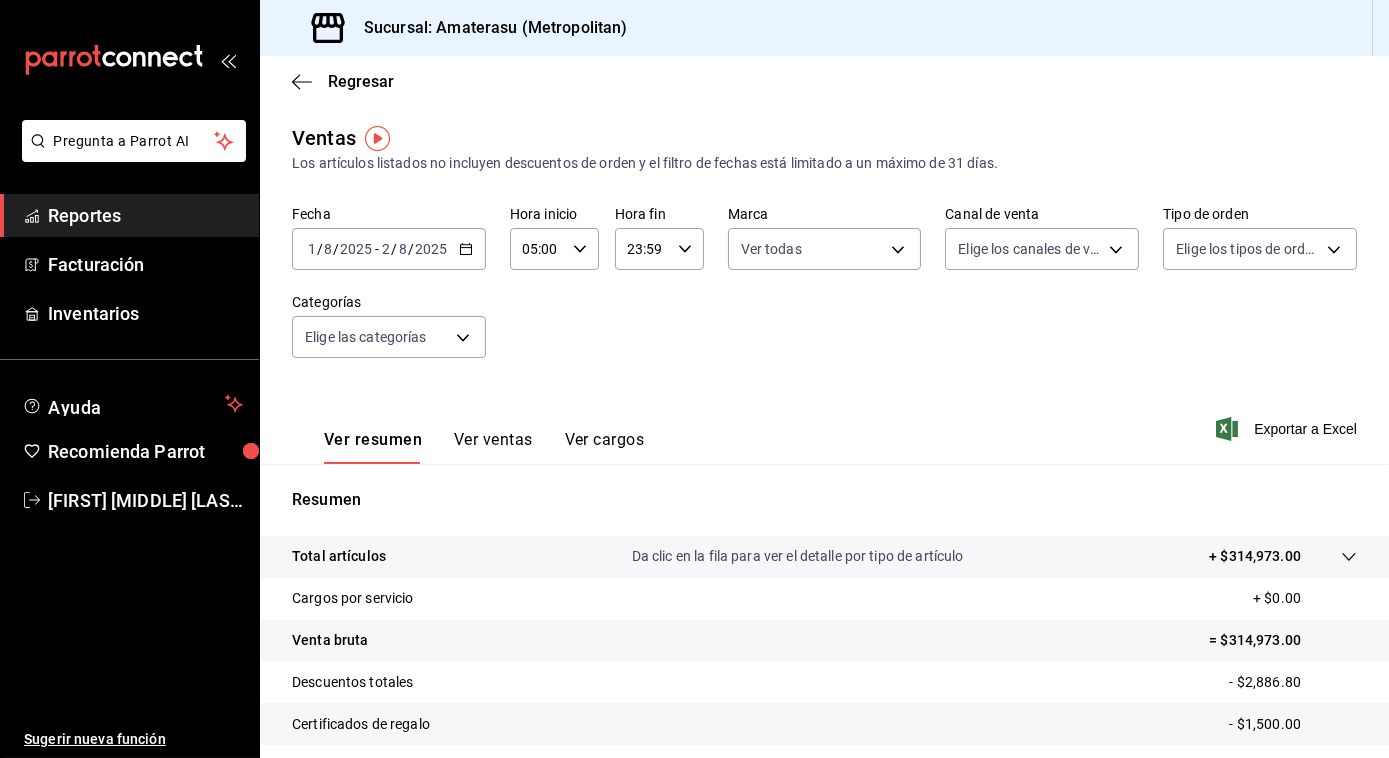 click on "Regresar" at bounding box center [824, 81] 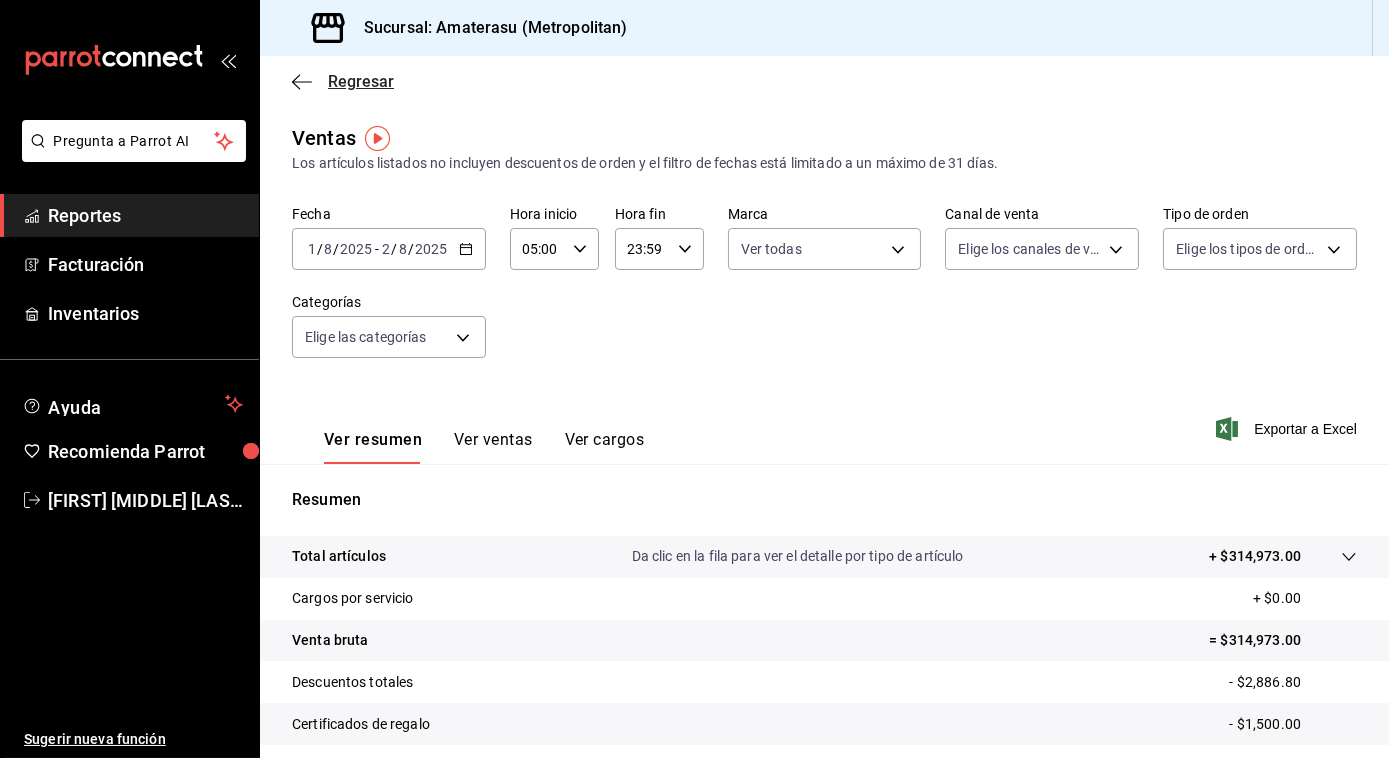 click 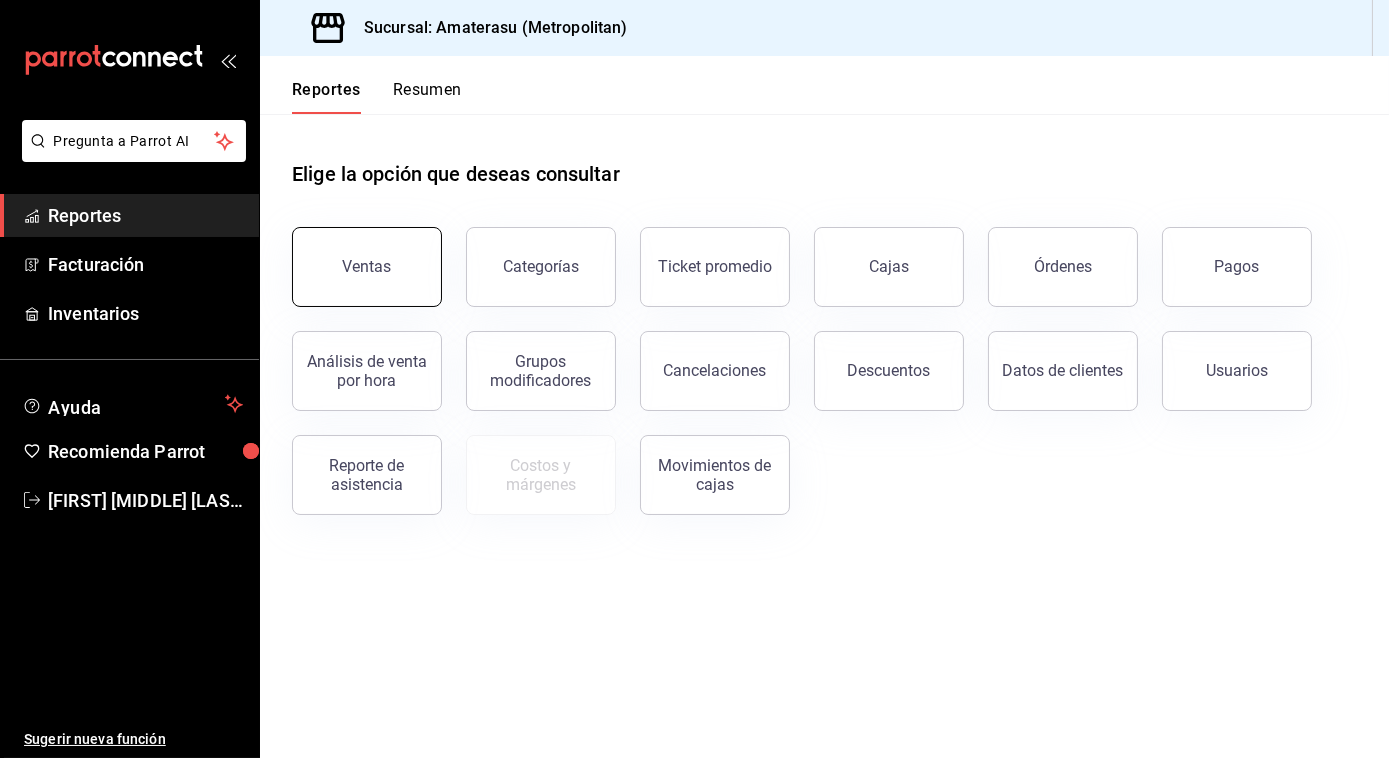 click on "Ventas" at bounding box center [367, 266] 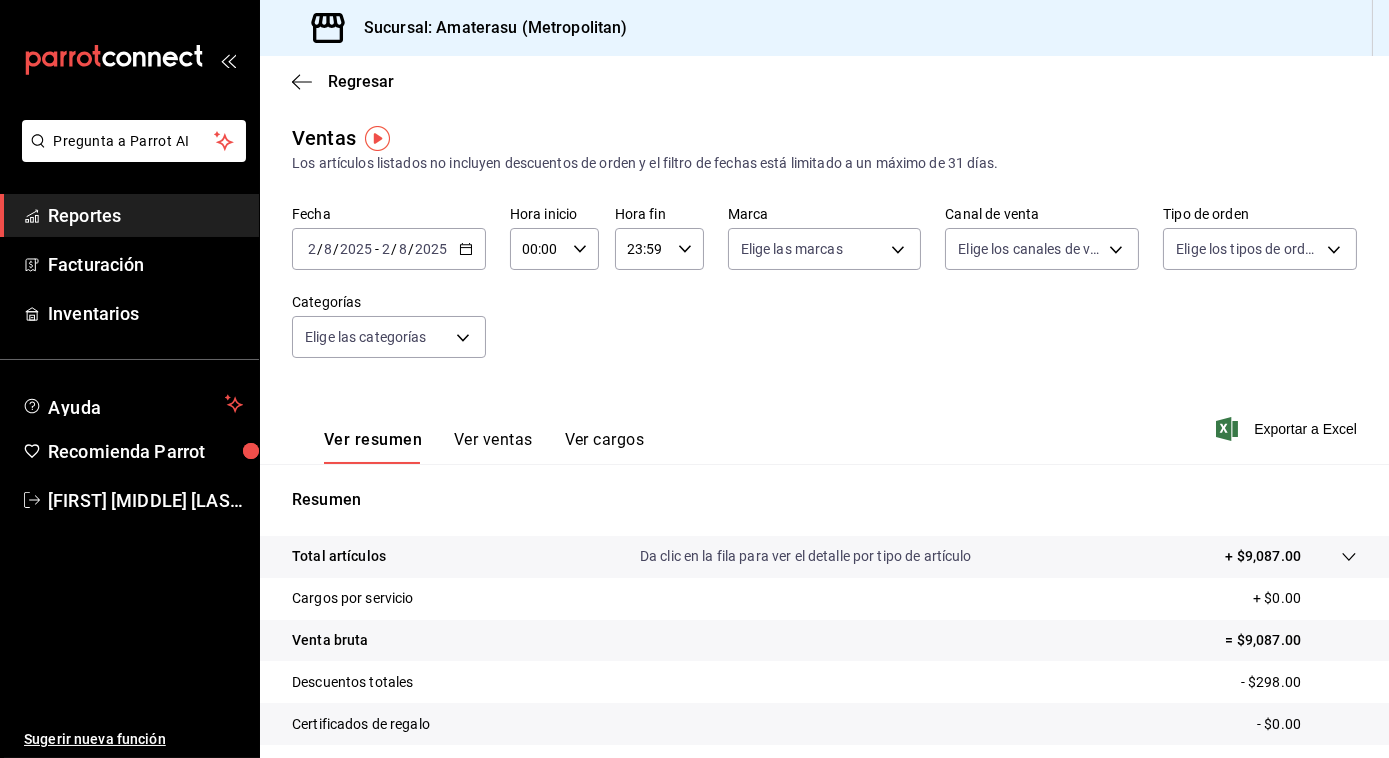 click 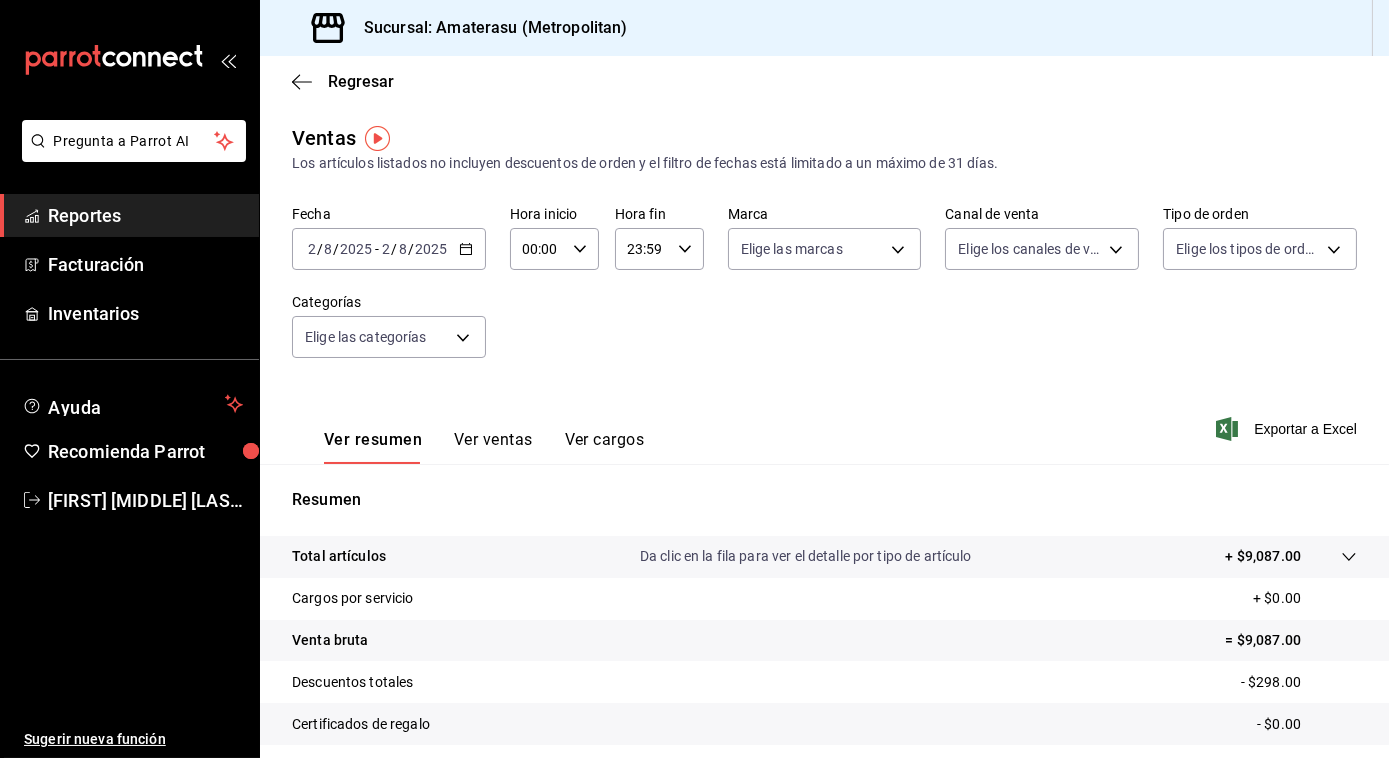 drag, startPoint x: 423, startPoint y: 457, endPoint x: 546, endPoint y: 523, distance: 139.58868 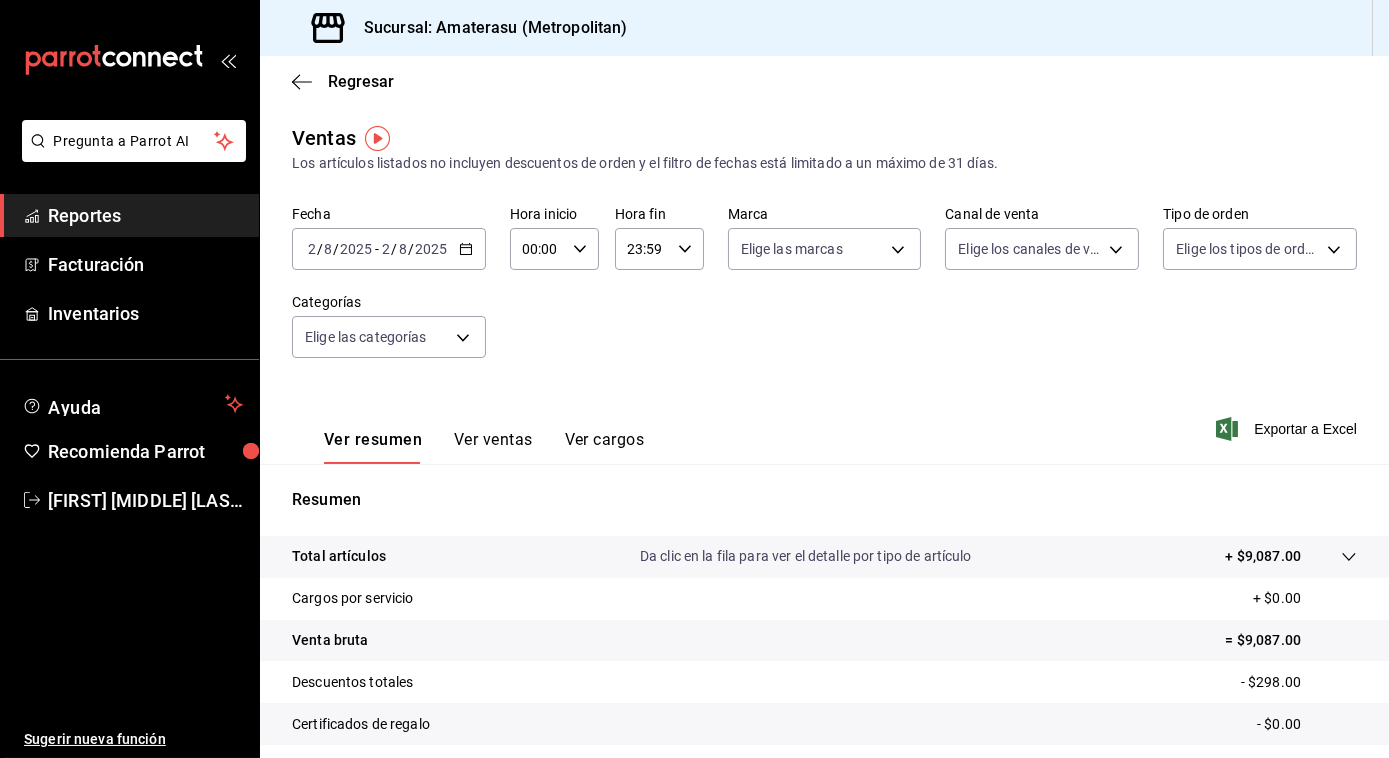 click 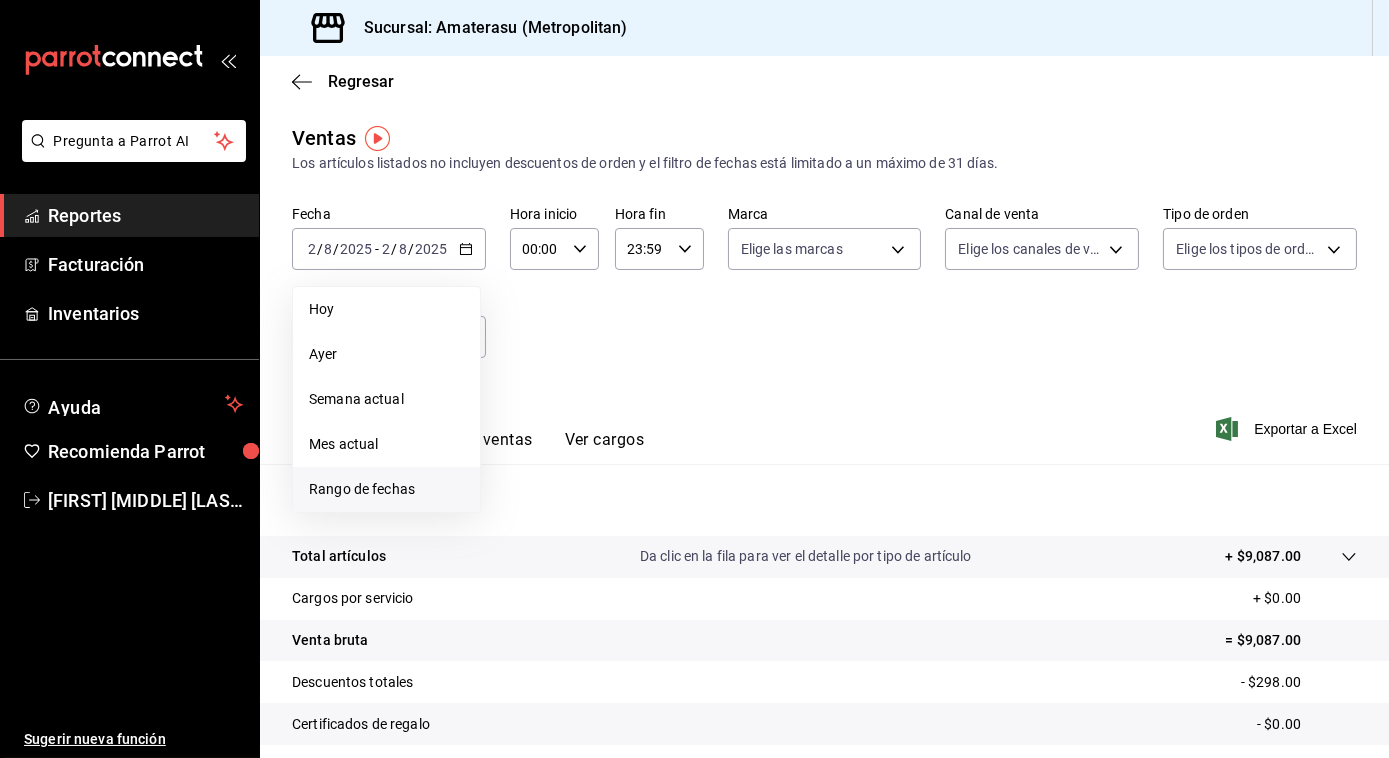 click on "Rango de fechas" at bounding box center [386, 489] 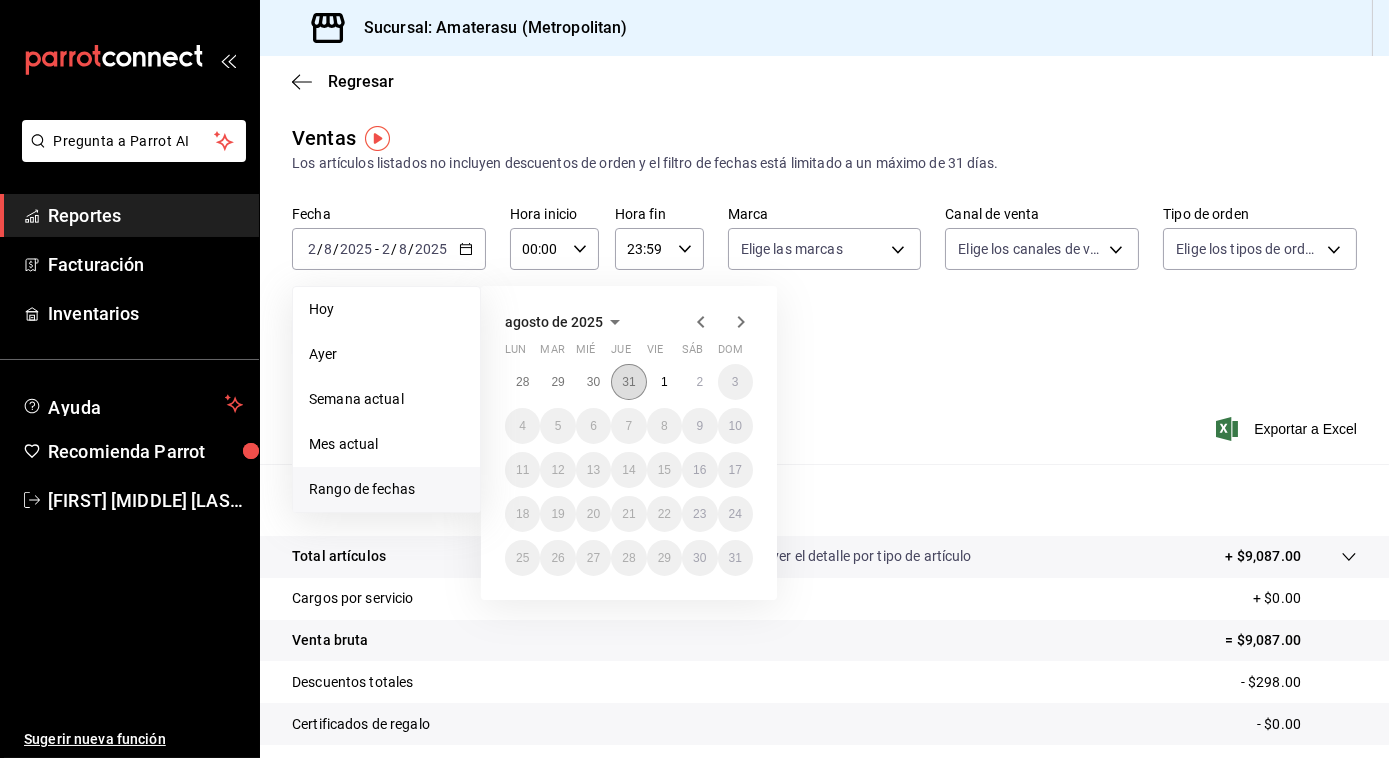 click on "31" at bounding box center [628, 382] 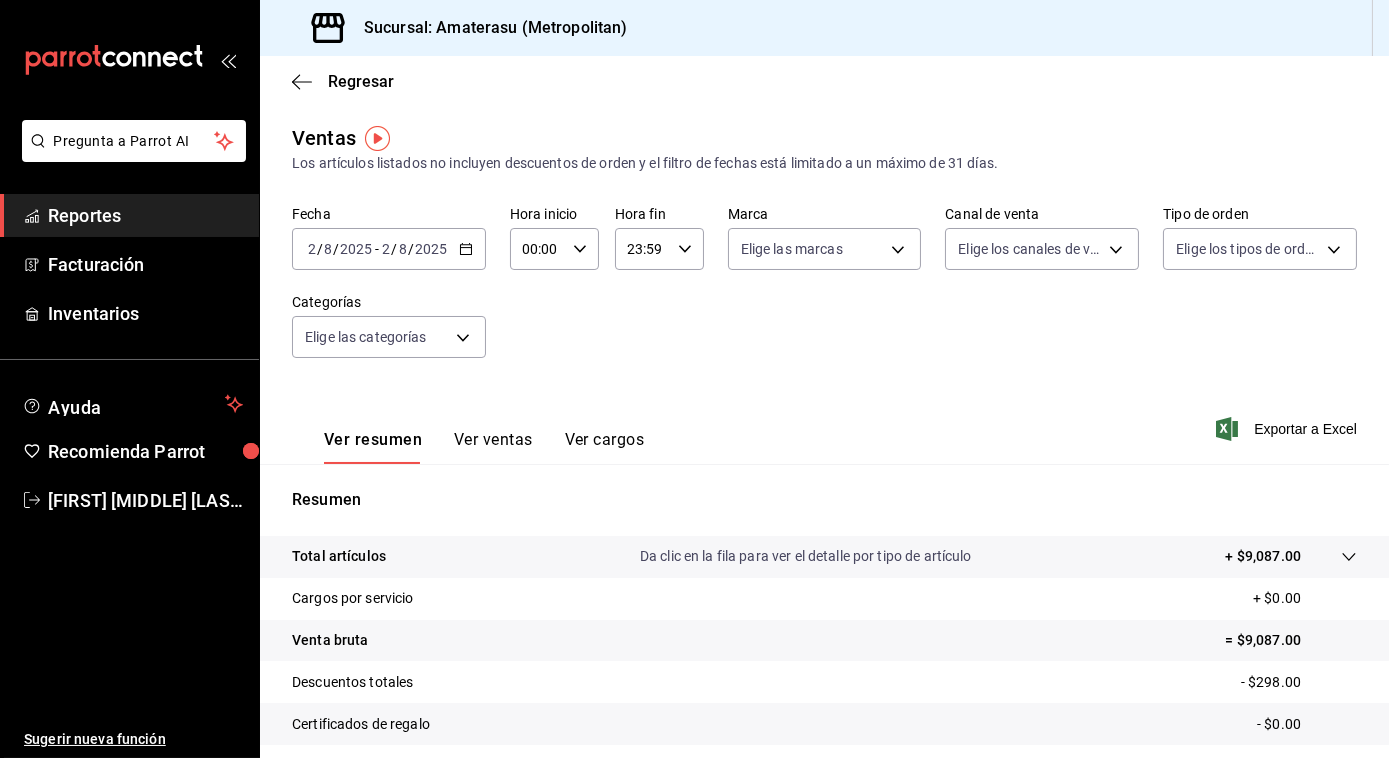 click on "00:00" at bounding box center (537, 249) 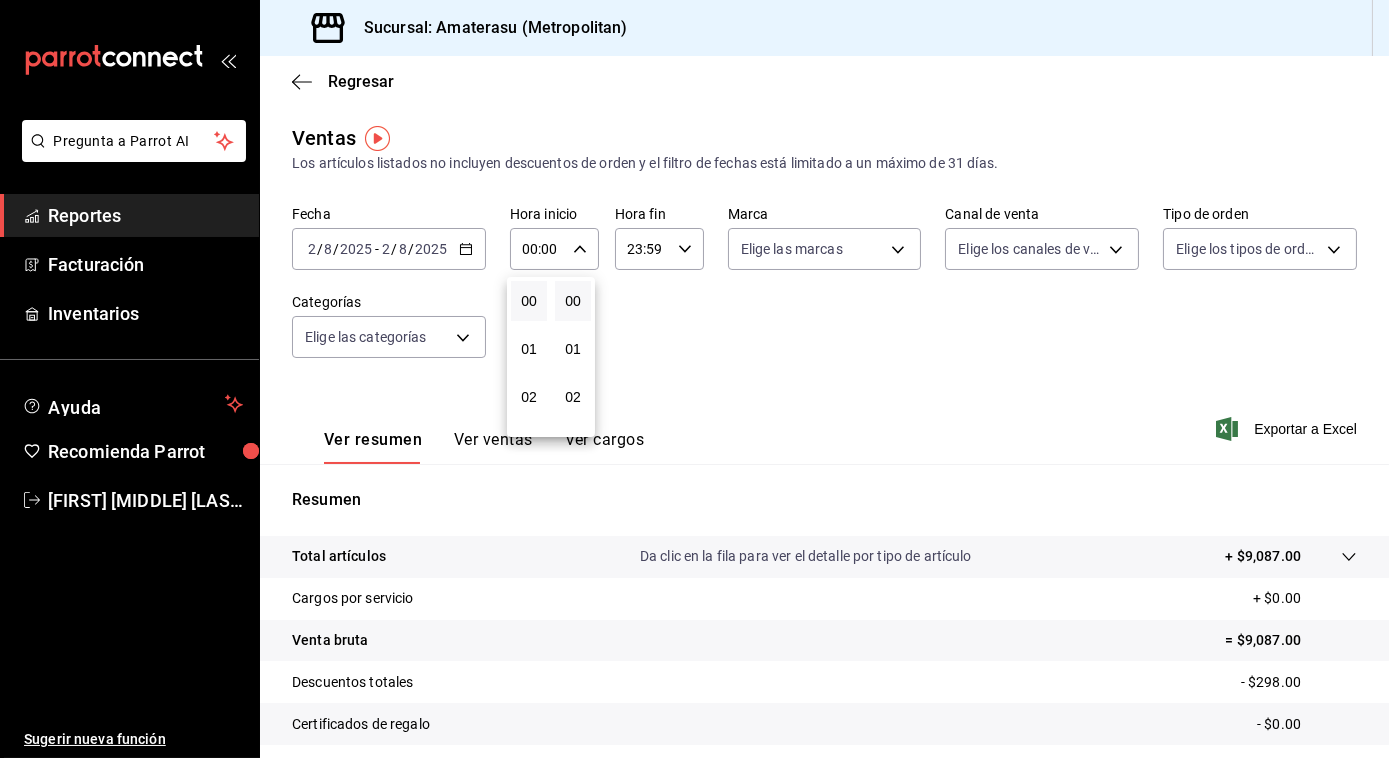 click at bounding box center (694, 379) 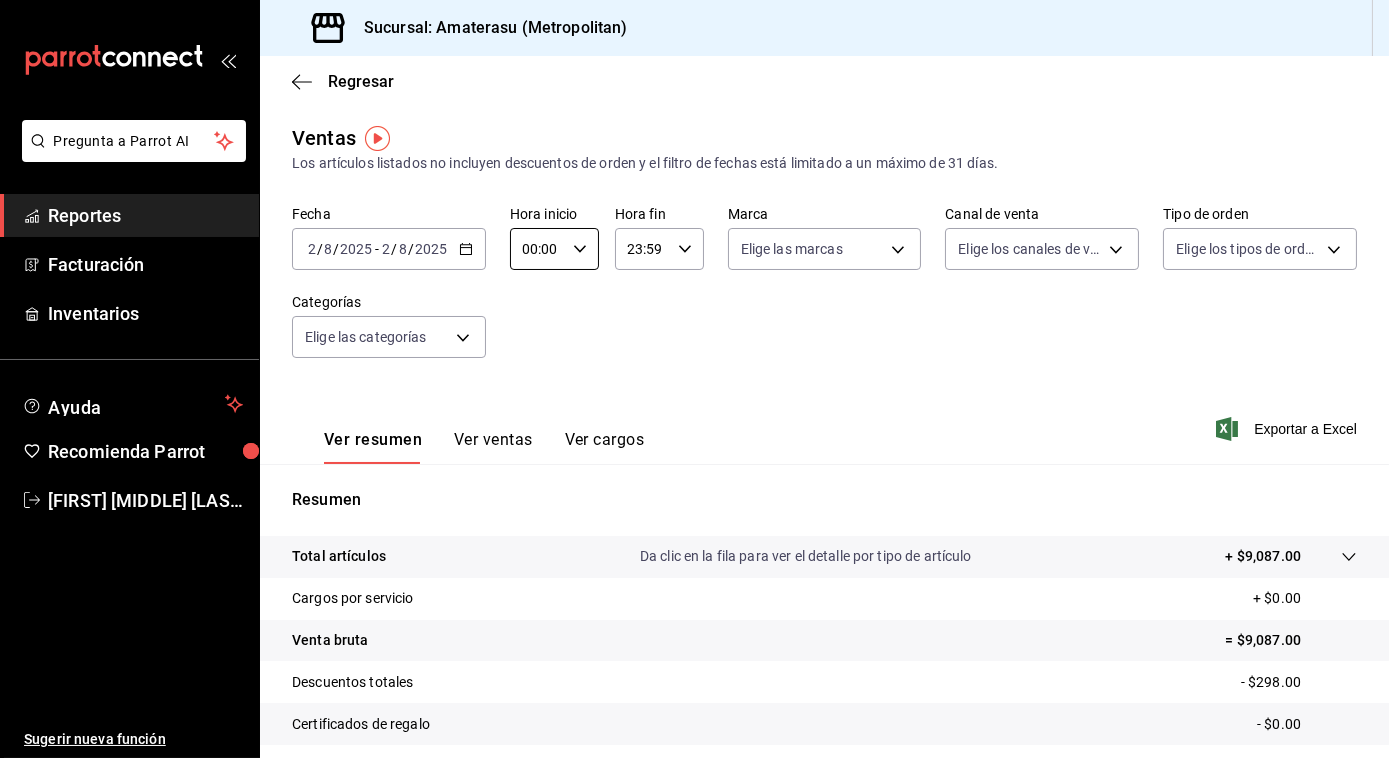 click 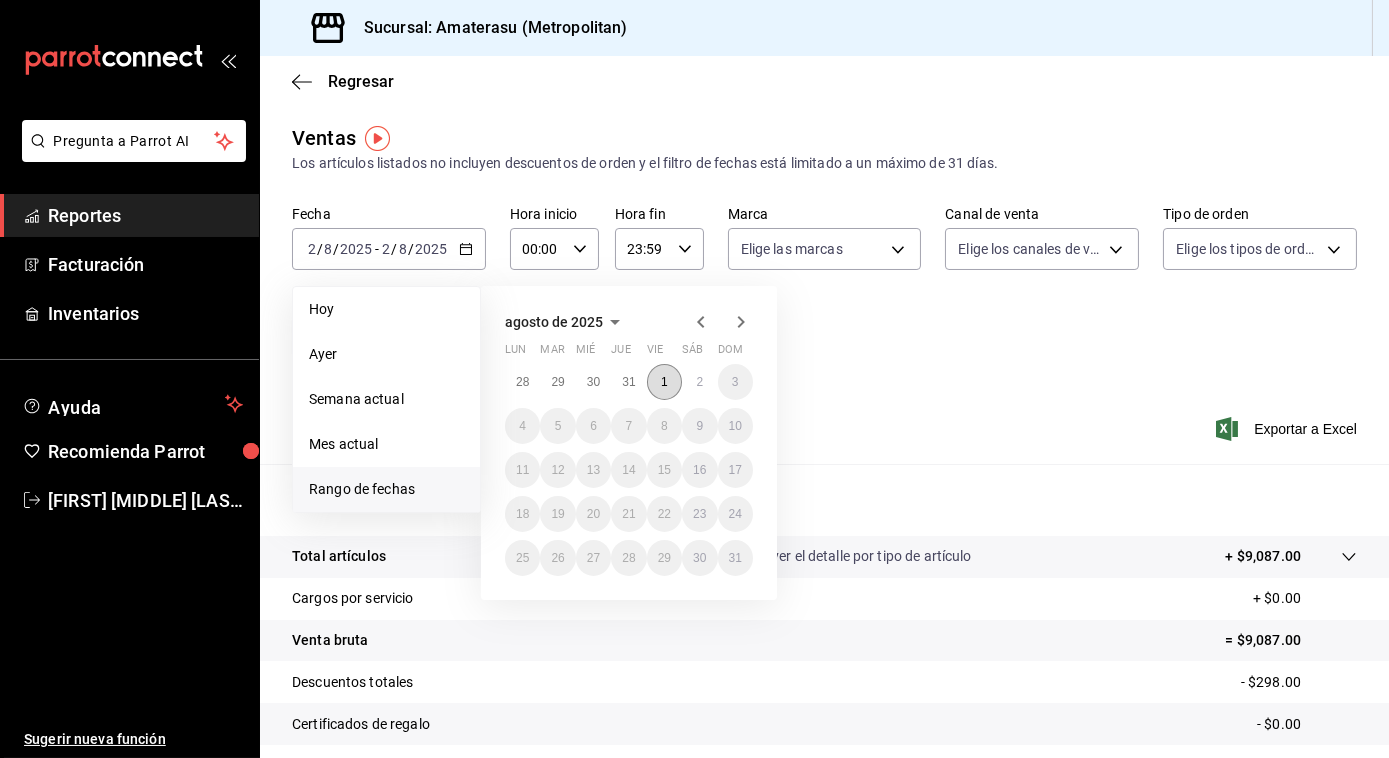 click on "1" at bounding box center [664, 382] 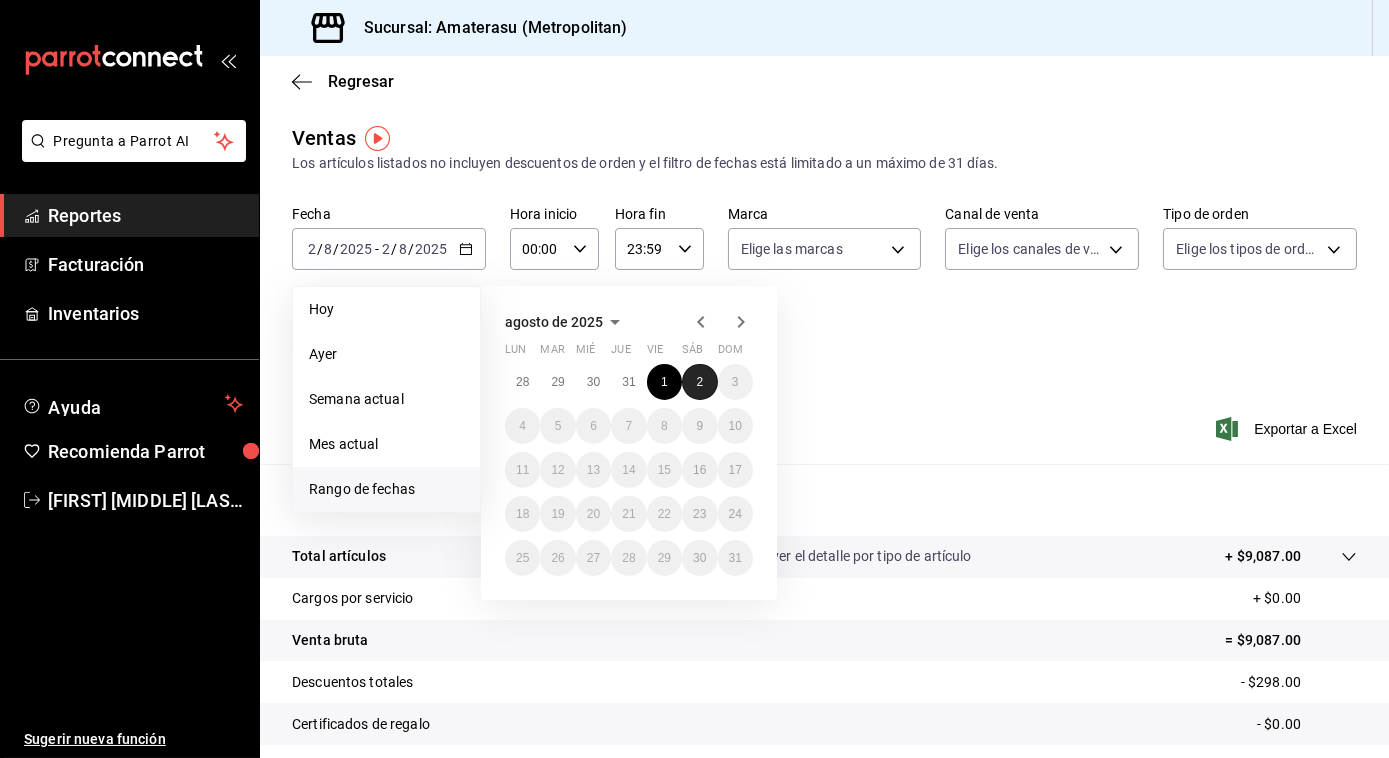 click on "2" at bounding box center [699, 382] 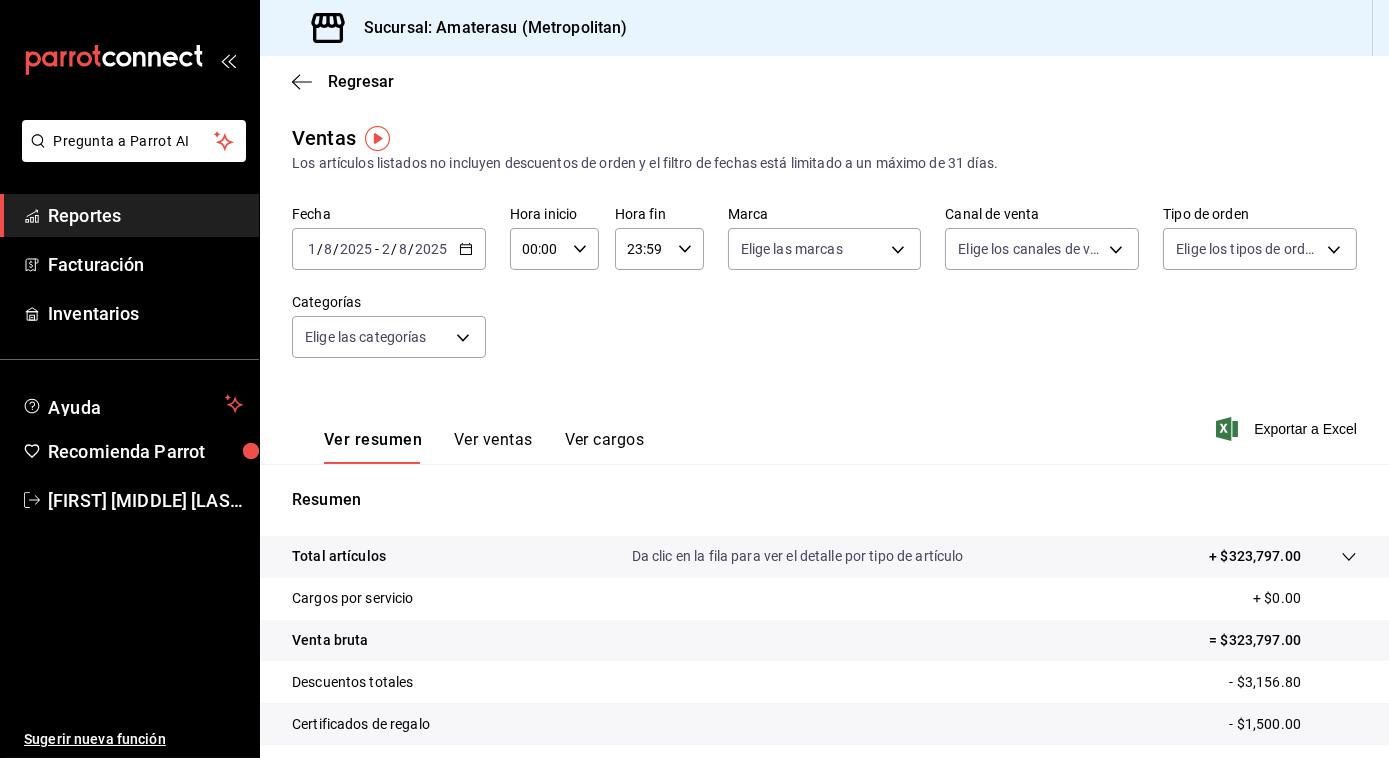 click 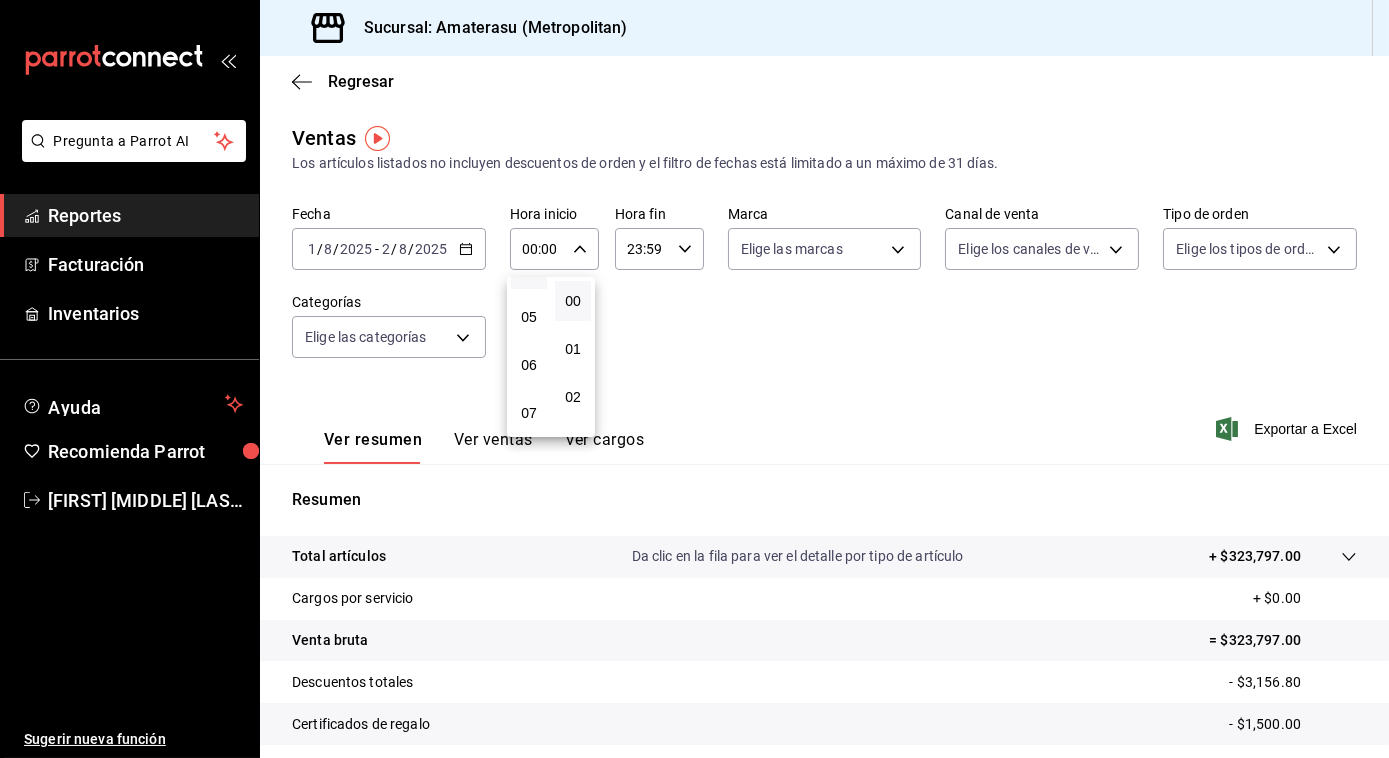 scroll, scrollTop: 226, scrollLeft: 0, axis: vertical 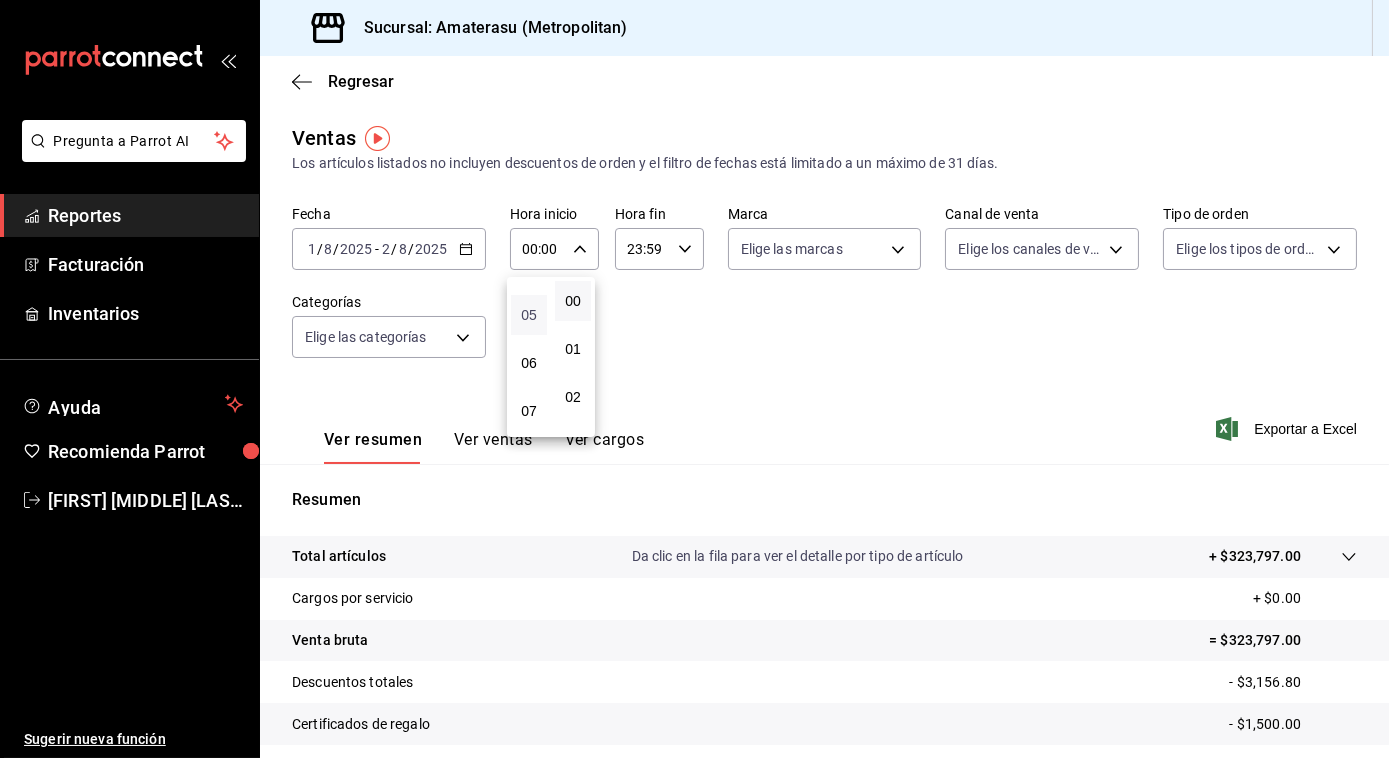 click on "05" at bounding box center (529, 315) 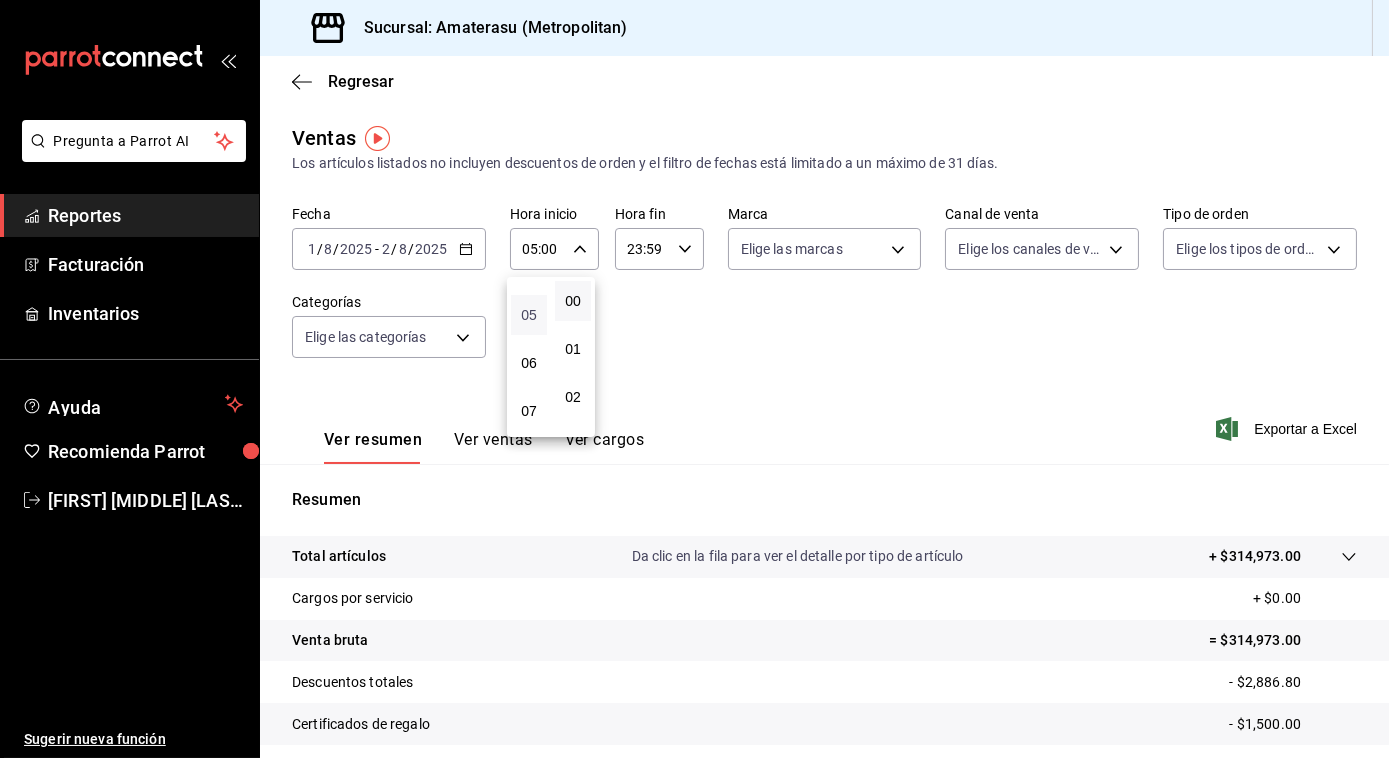 click on "05" at bounding box center [529, 315] 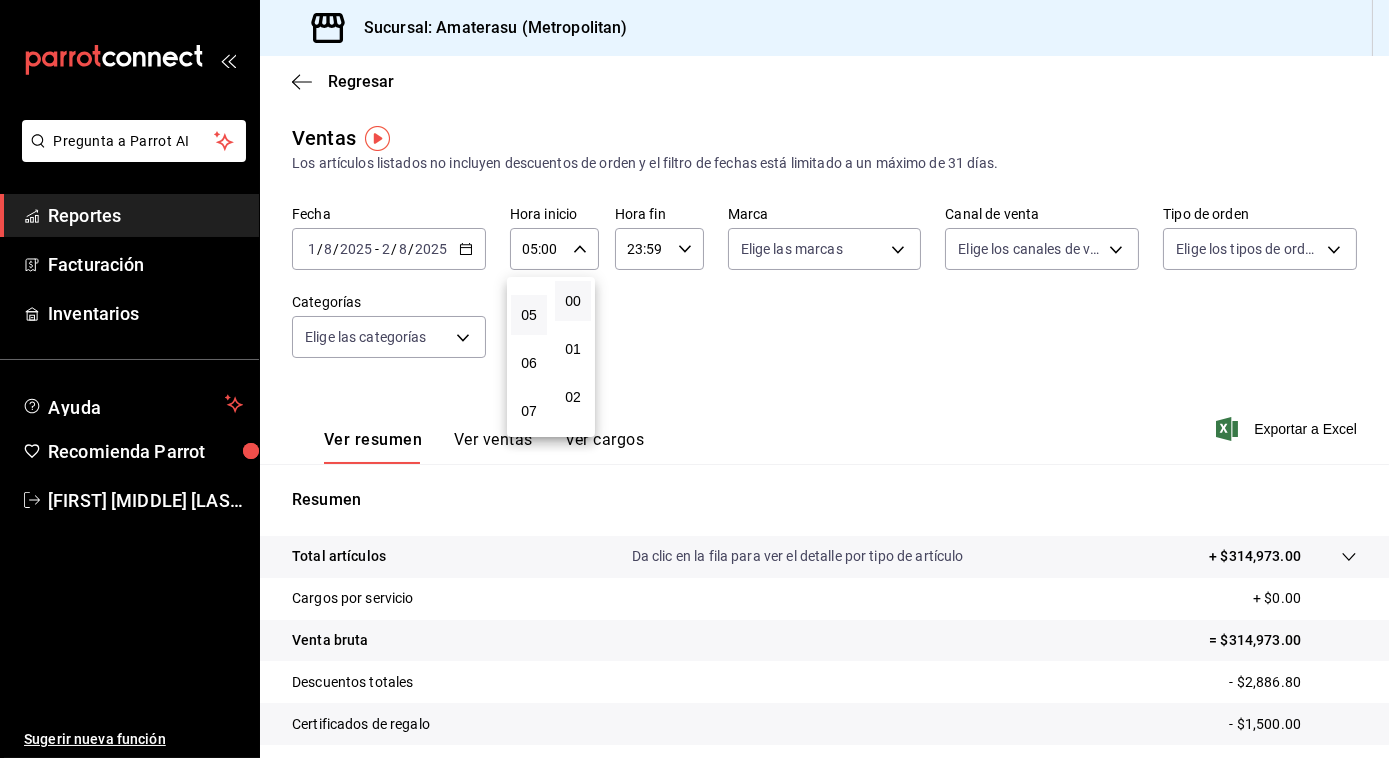 click at bounding box center (694, 379) 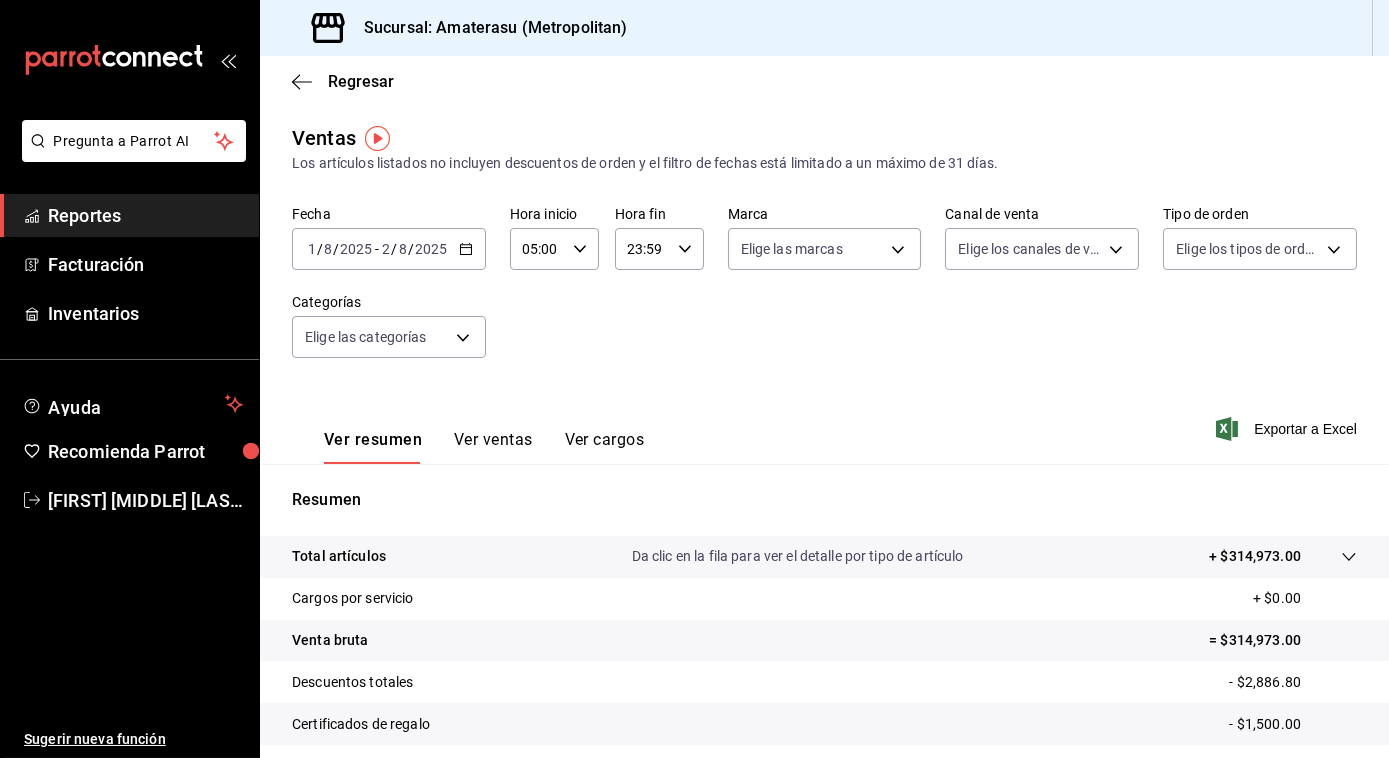 click on "Fecha [DATE] [DATE] - [DATE] [DATE] Hora inicio [TIME] Hora inicio Hora fin [TIME] Hora fin Marca Elige las marcas Canal de venta Elige los canales de venta Tipo de orden Elige los tipos de orden Categorías Elige las categorías" at bounding box center [824, 294] 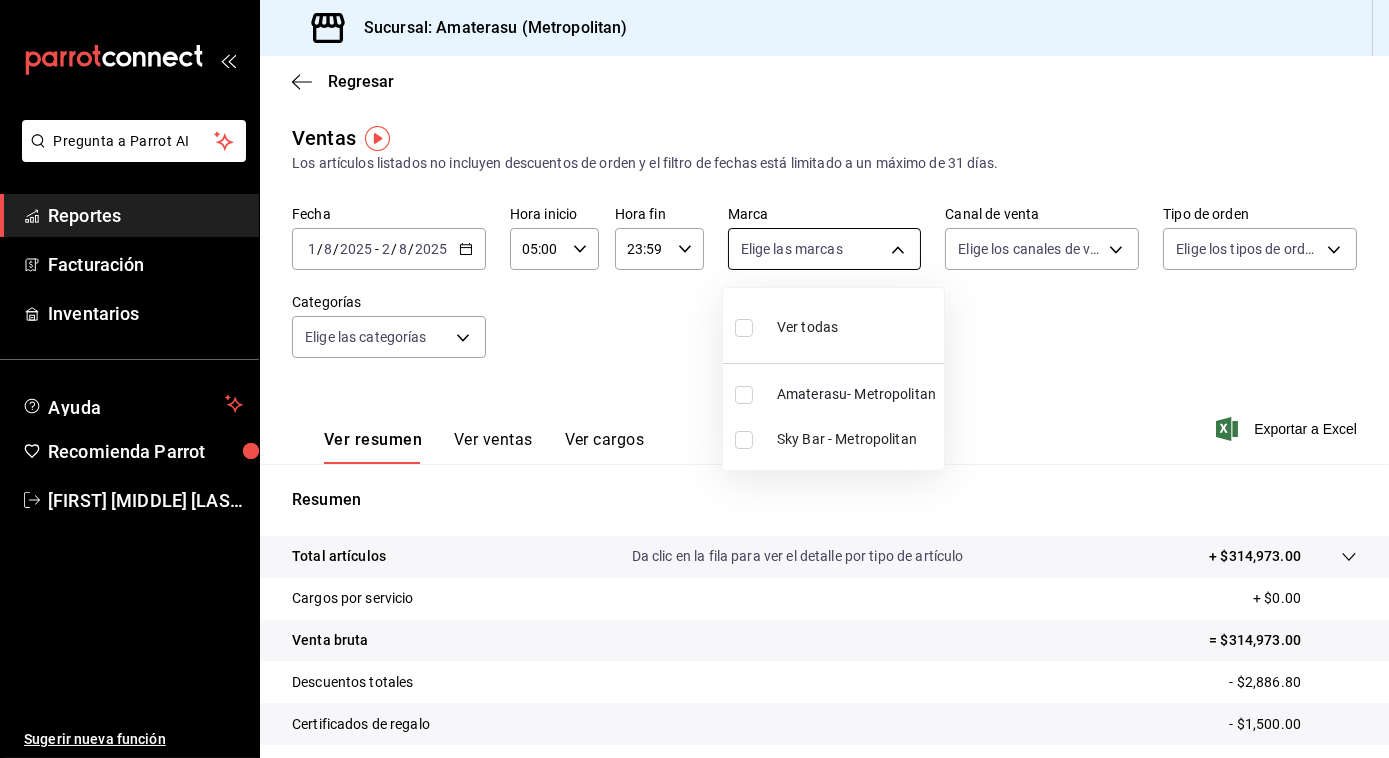click on "Pregunta a Parrot AI Reportes   Facturación   Inventarios   Ayuda Recomienda Parrot   [FIRST] [MIDDLE] [LAST]   Sugerir nueva función   Sucursal: Amaterasu (Metropolitan) Regresar Ventas Los artículos listados no incluyen descuentos de orden y el filtro de fechas está limitado a un máximo de 31 días. Fecha [DATE] [DATE] - [DATE] [DATE] Hora inicio [TIME] Hora inicio Hora fin [TIME] Hora fin Marca Elige las marcas Canal de venta Elige los canales de venta Tipo de orden Elige los tipos de orden Categorías Elige las categorías Ver resumen Ver ventas Ver cargos Exportar a Excel Resumen Total artículos Da clic en la fila para ver el detalle por tipo de artículo + $314,973.00 Cargos por servicio + $0.00 Venta bruta = $314,973.00 Descuentos totales - $2,886.80 Certificados de regalo - $1,500.00 Venta total = $310,586.20 Impuestos - $42,839.48 Venta neta = $267,746.72 Pregunta a Parrot AI Reportes   Facturación   Inventarios   Ayuda Recomienda Parrot   [FIRST] [MIDDLE] [LAST]" at bounding box center (694, 379) 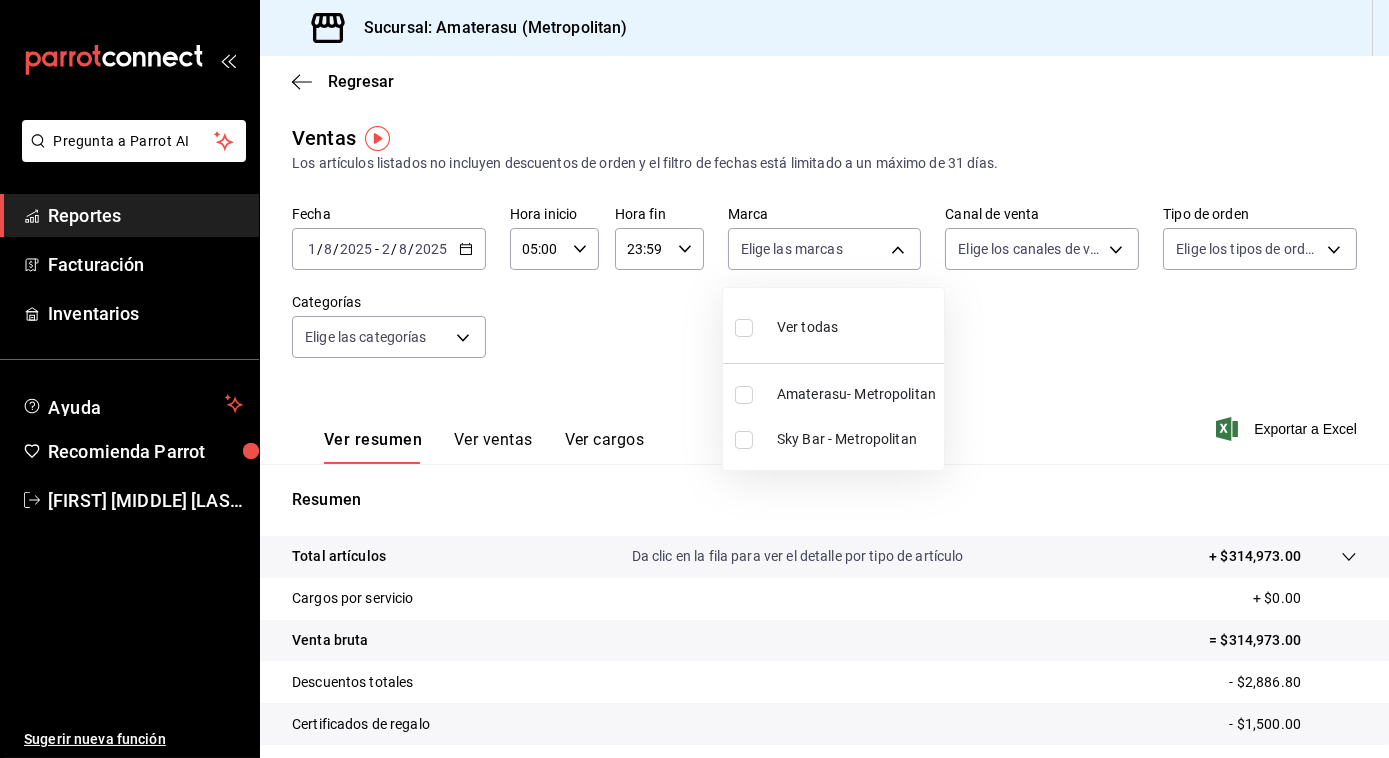 click at bounding box center [744, 328] 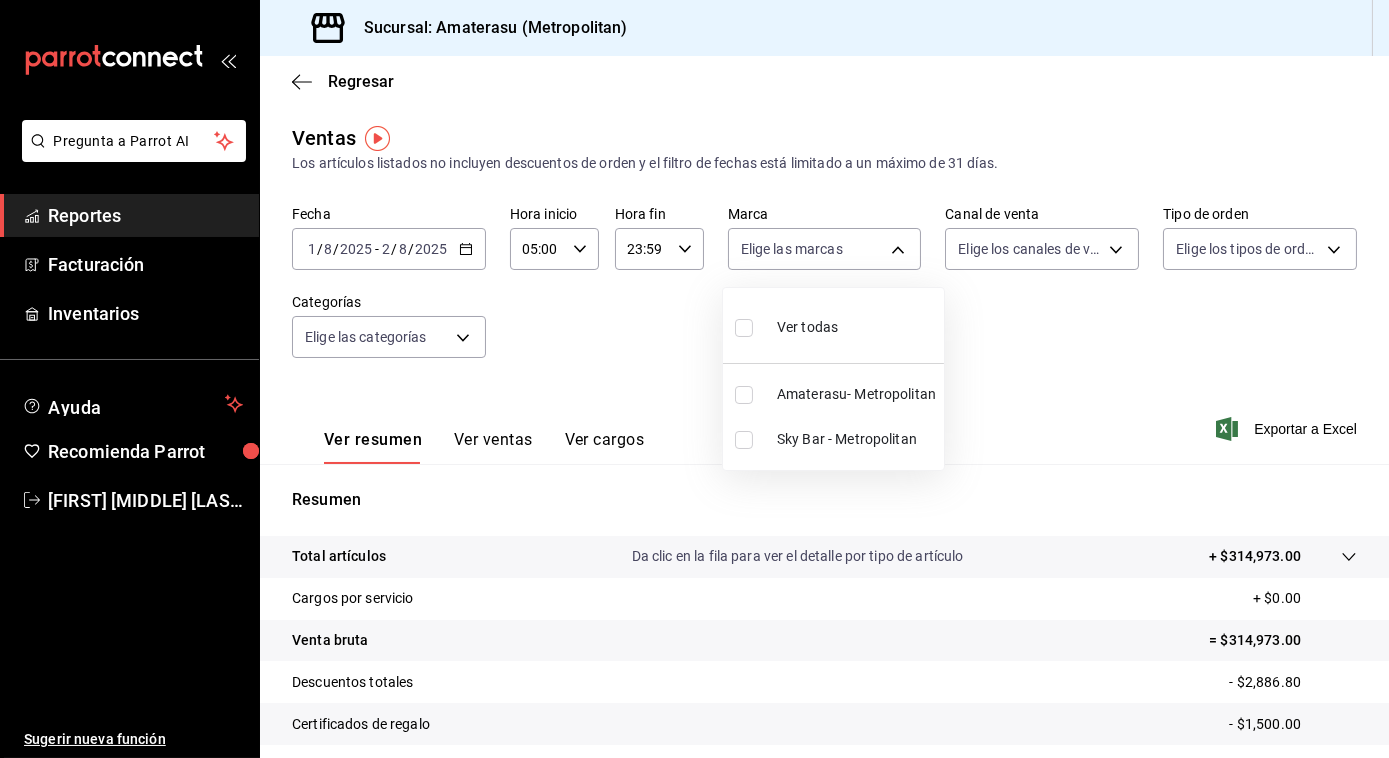 checkbox on "true" 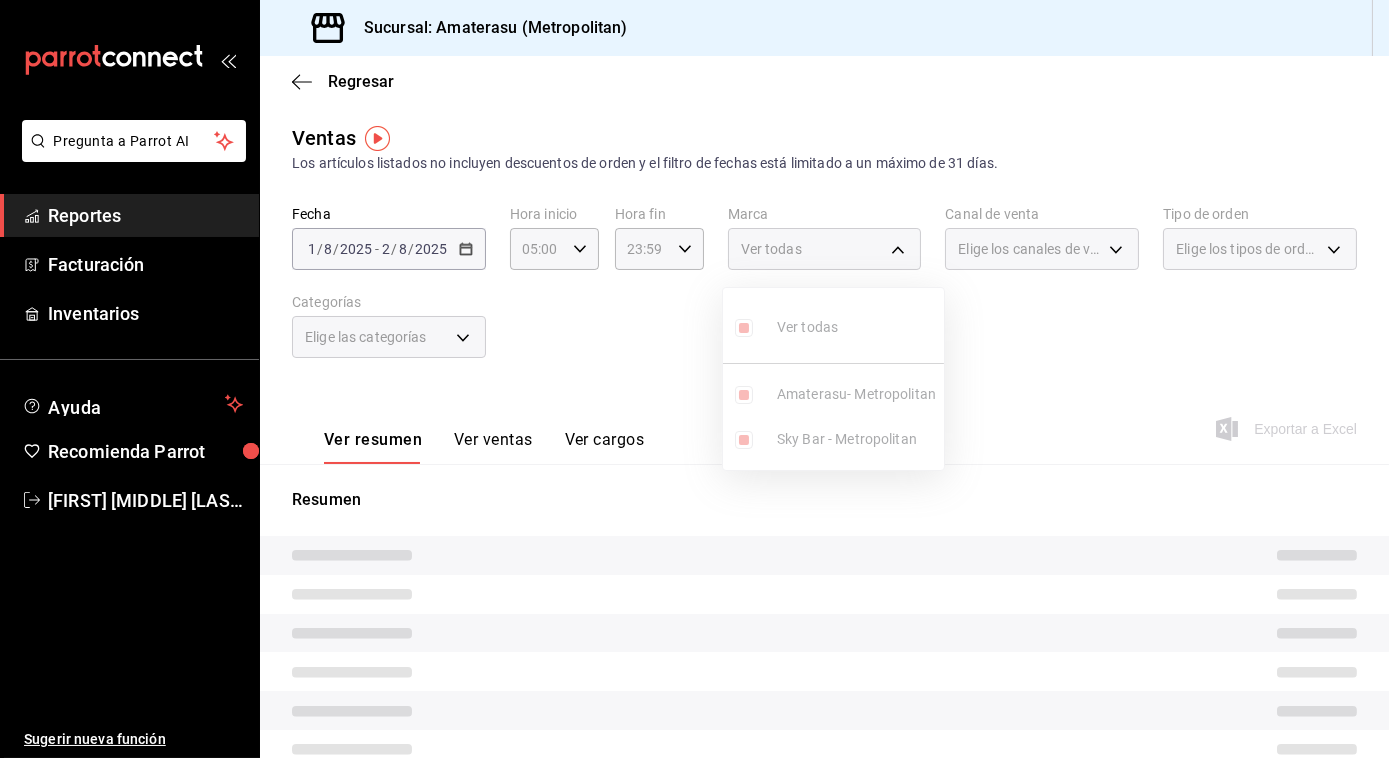 click at bounding box center [694, 379] 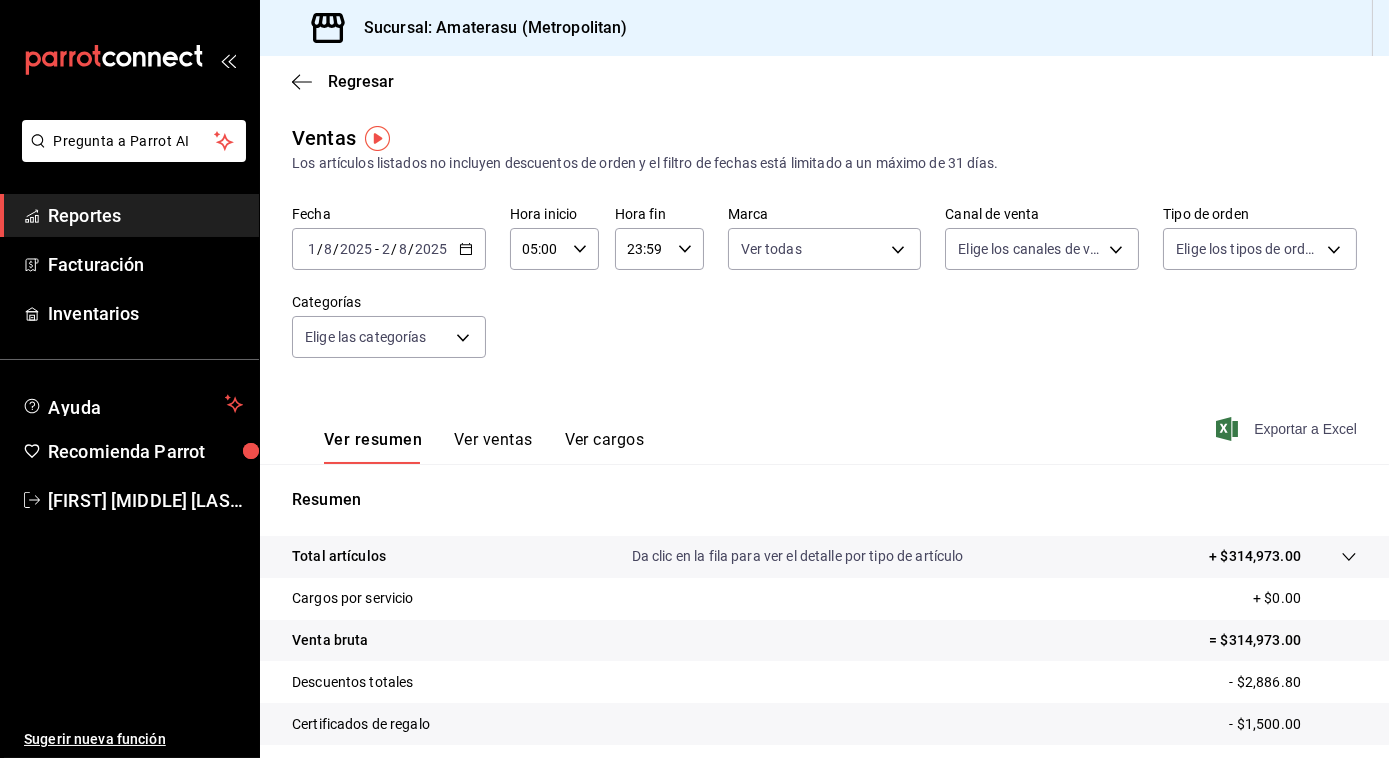 click on "Exportar a Excel" at bounding box center (1288, 429) 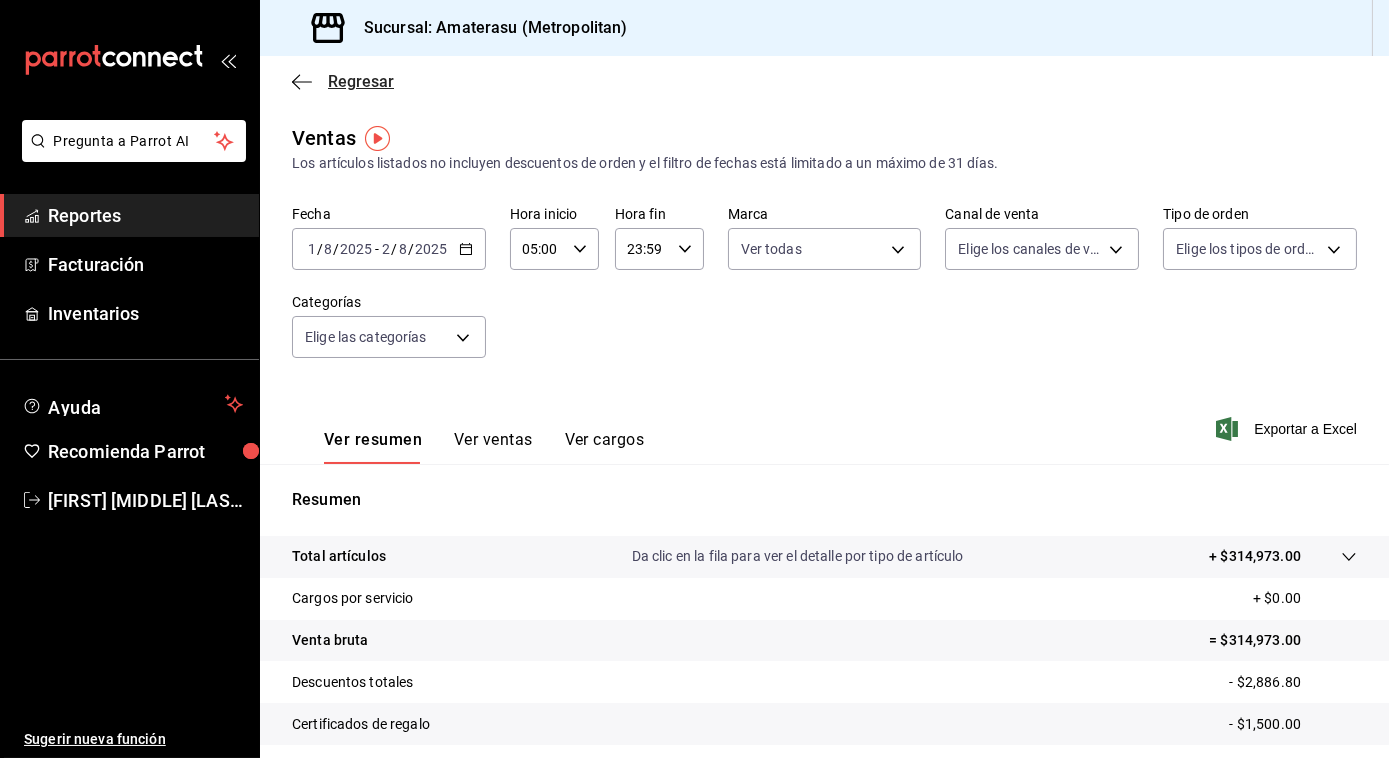 click 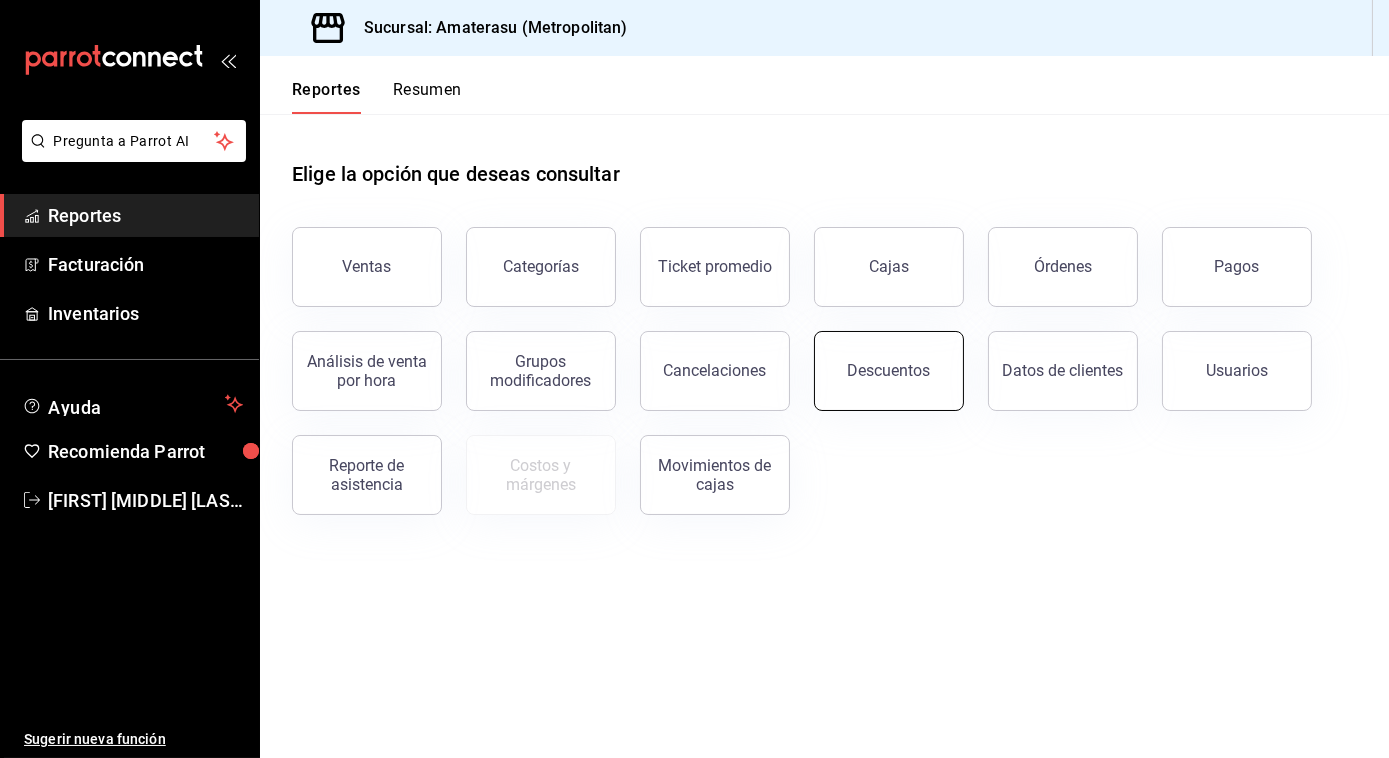 click on "Descuentos" at bounding box center (889, 371) 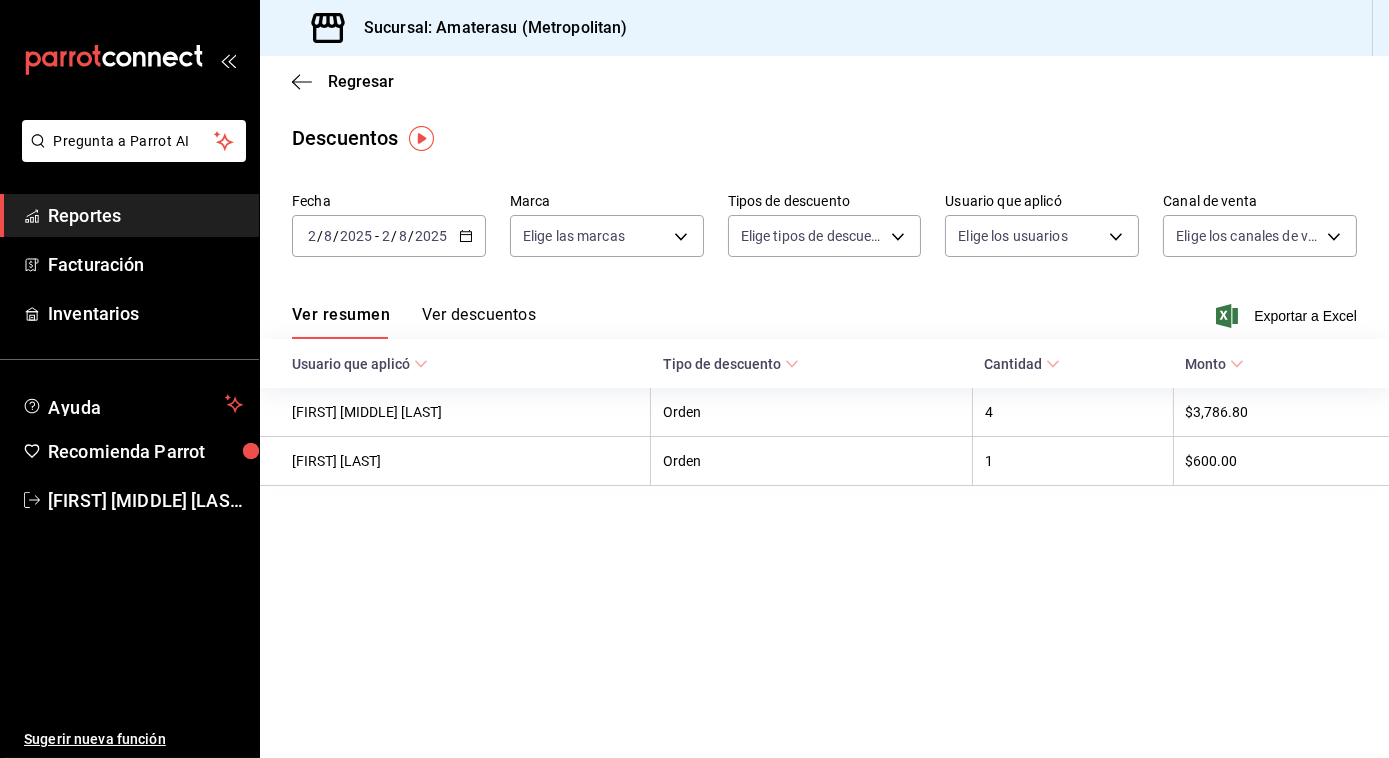 click 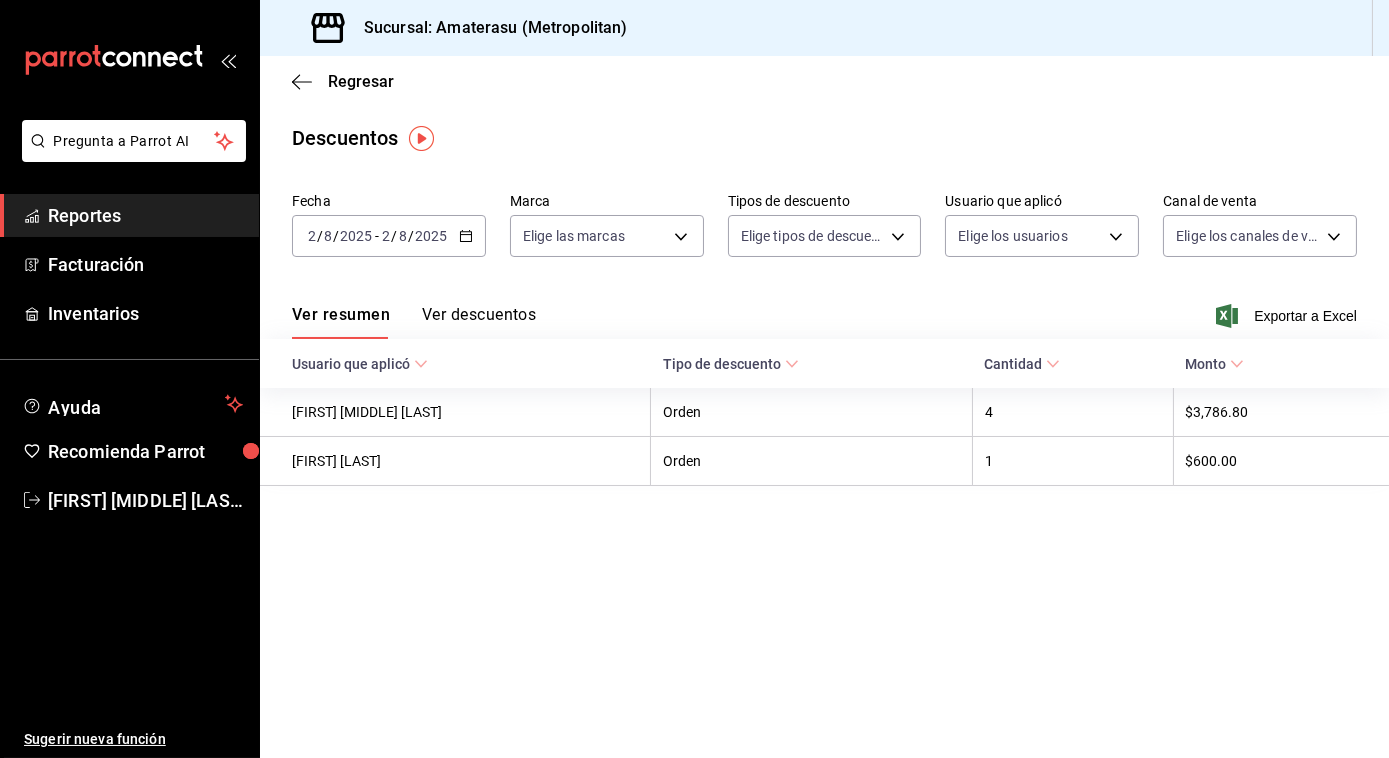 click 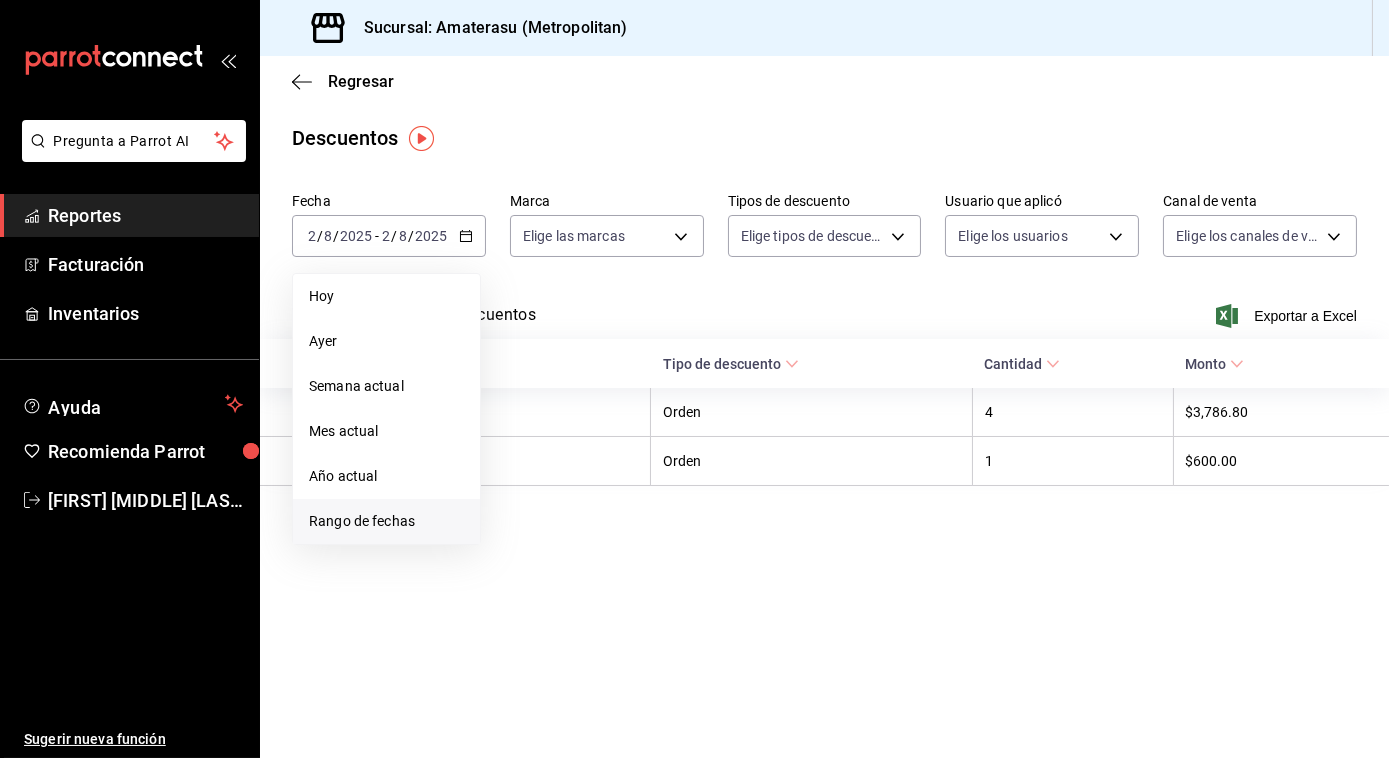 click on "Rango de fechas" at bounding box center [386, 521] 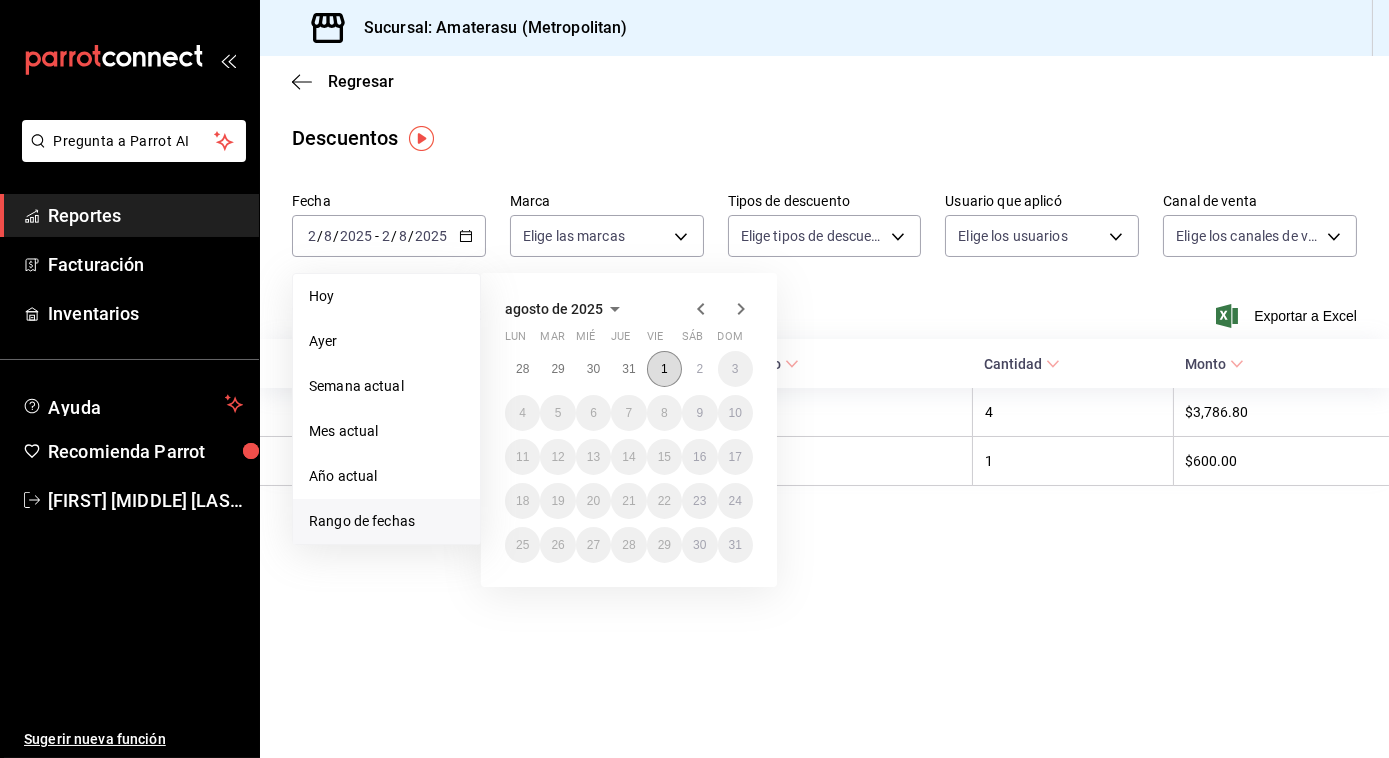 click on "1" at bounding box center (664, 369) 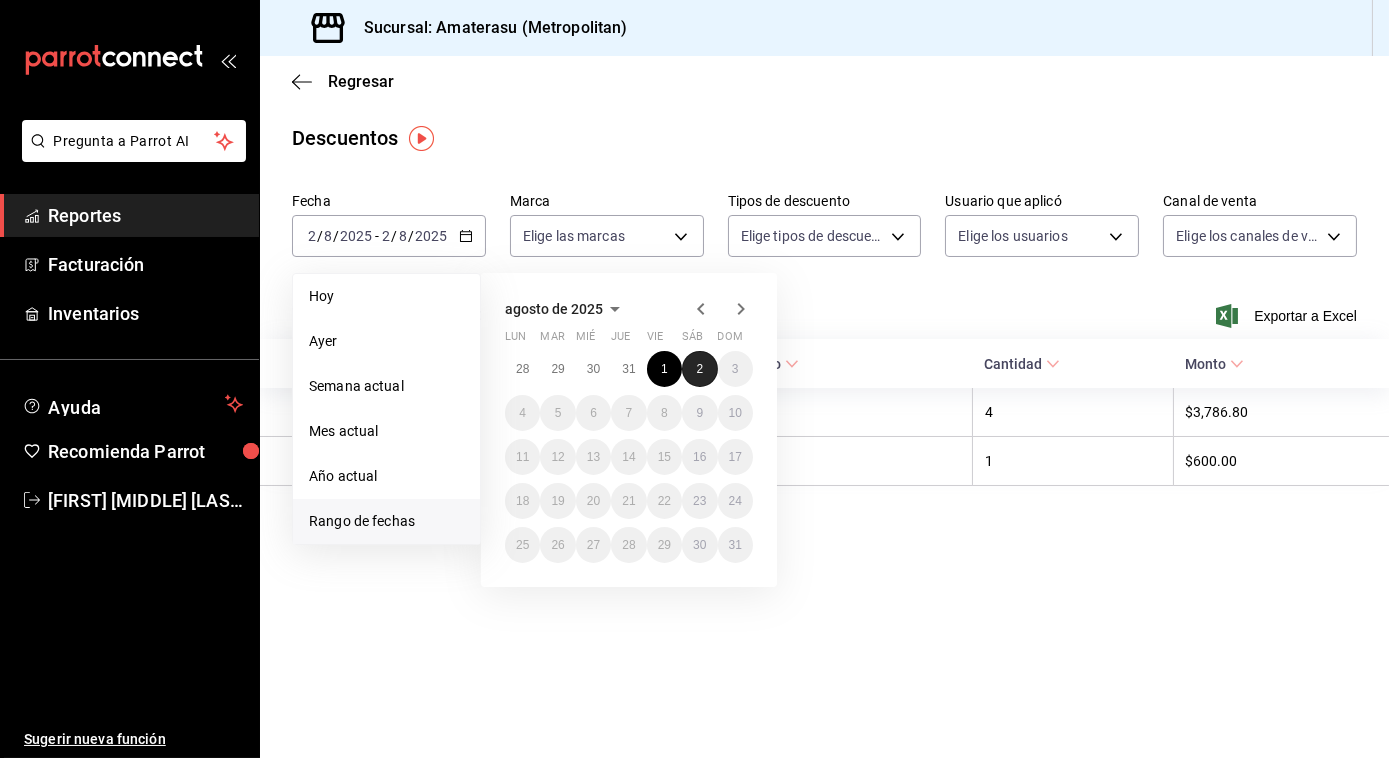 click on "2" at bounding box center (699, 369) 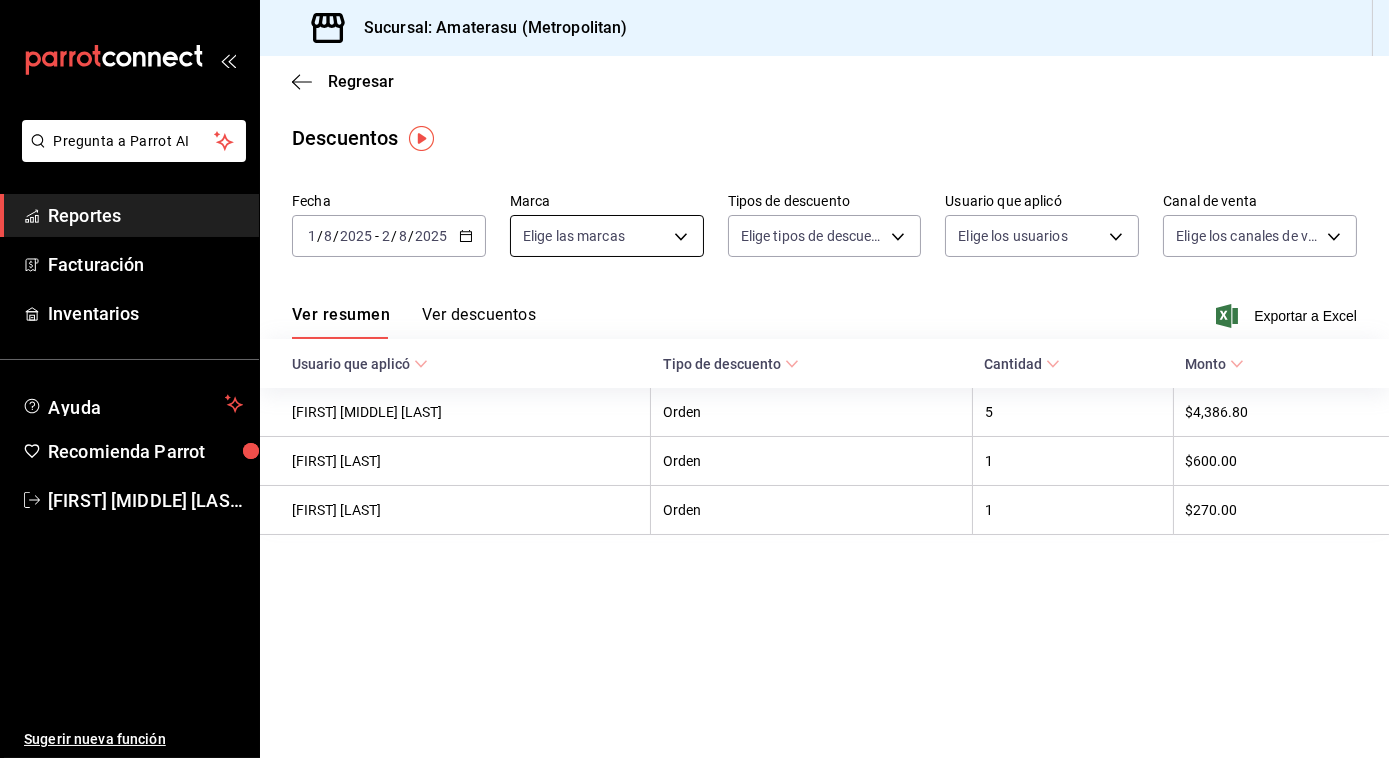 click on "Pregunta a Parrot AI Reportes   Facturación   Inventarios   Ayuda Recomienda Parrot   [FIRST] [MIDDLE] [LAST]   Sugerir nueva función   GANA 1 MES GRATIS EN TU SUSCRIPCIÓN AQUÍ Ver video tutorial Ir a video Visitar centro de ayuda ([PHONE]) [SUPPORT_EMAIL] Visitar centro de ayuda ([PHONE]) [SUPPORT_EMAIL]" at bounding box center [694, 379] 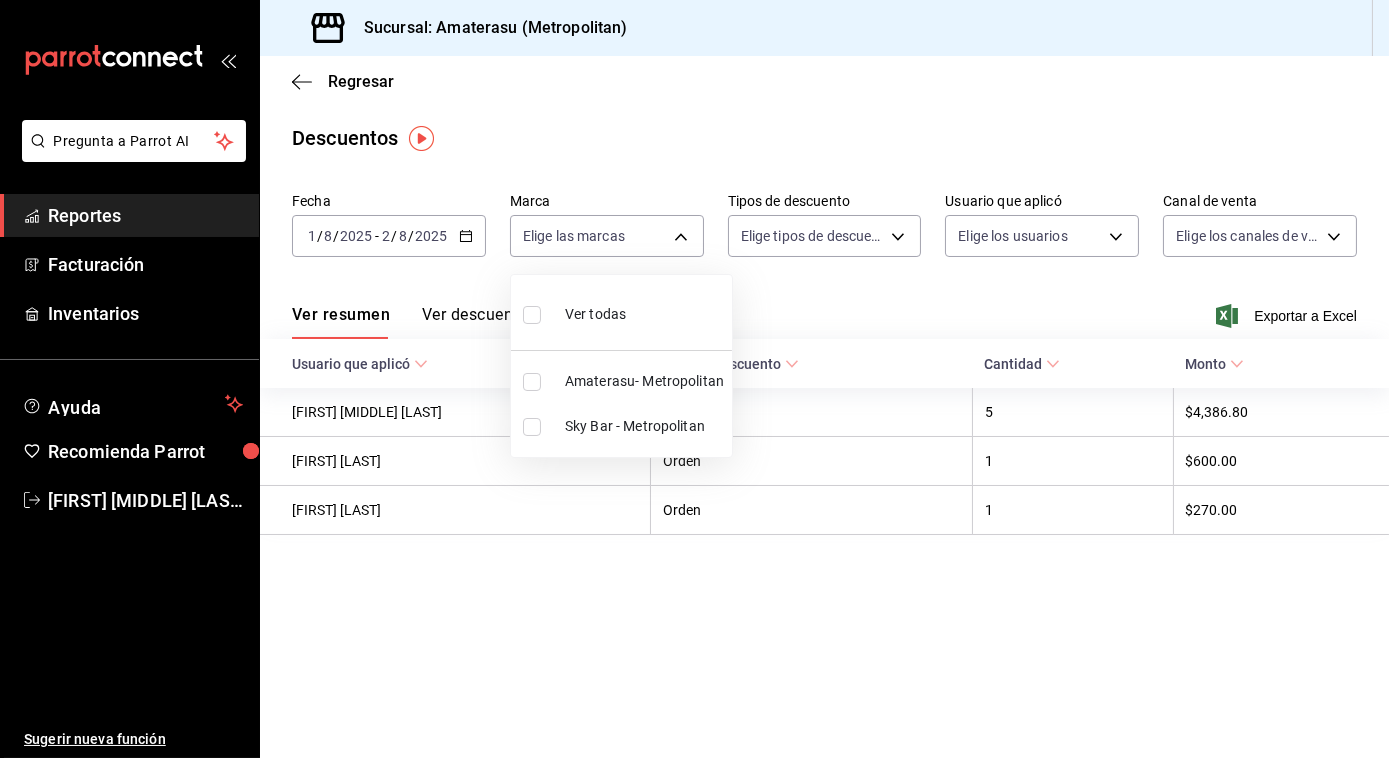 click at bounding box center [536, 314] 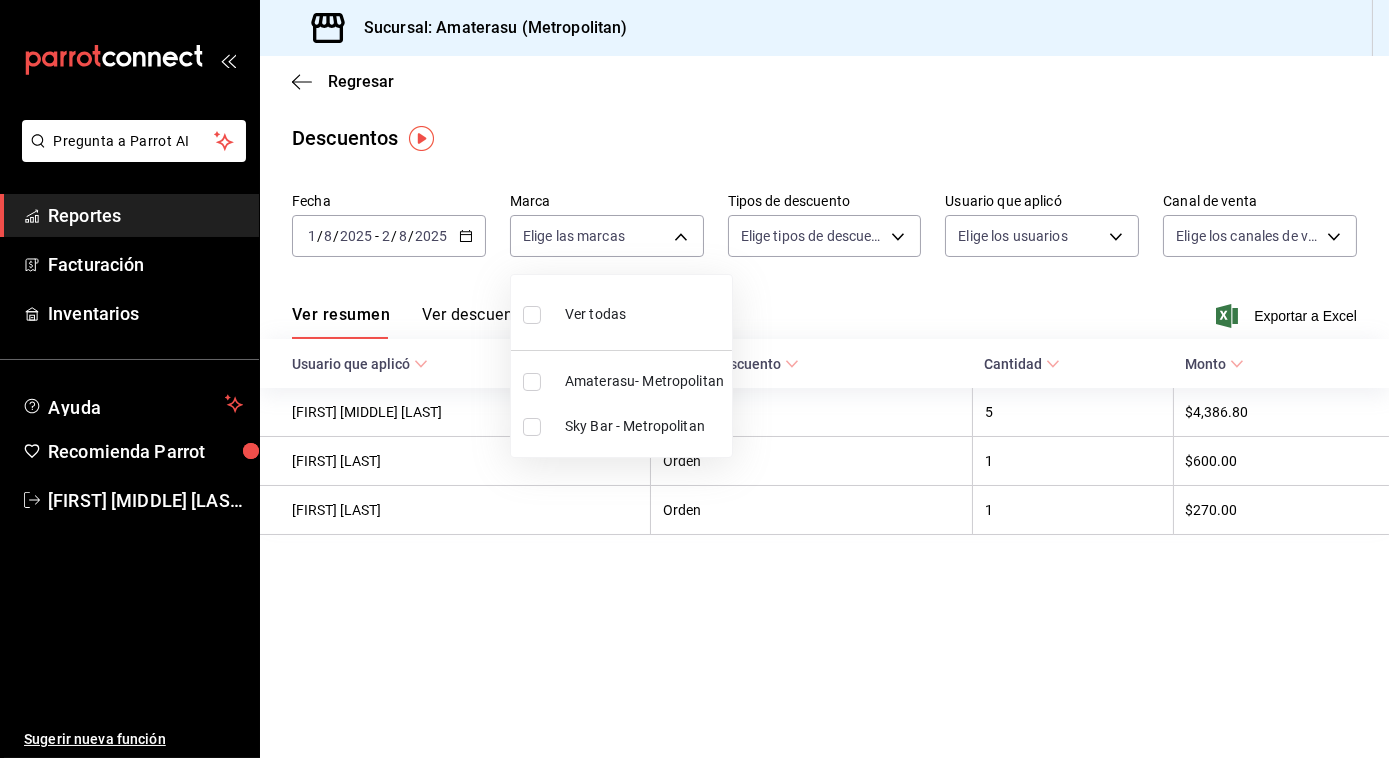 click at bounding box center (532, 315) 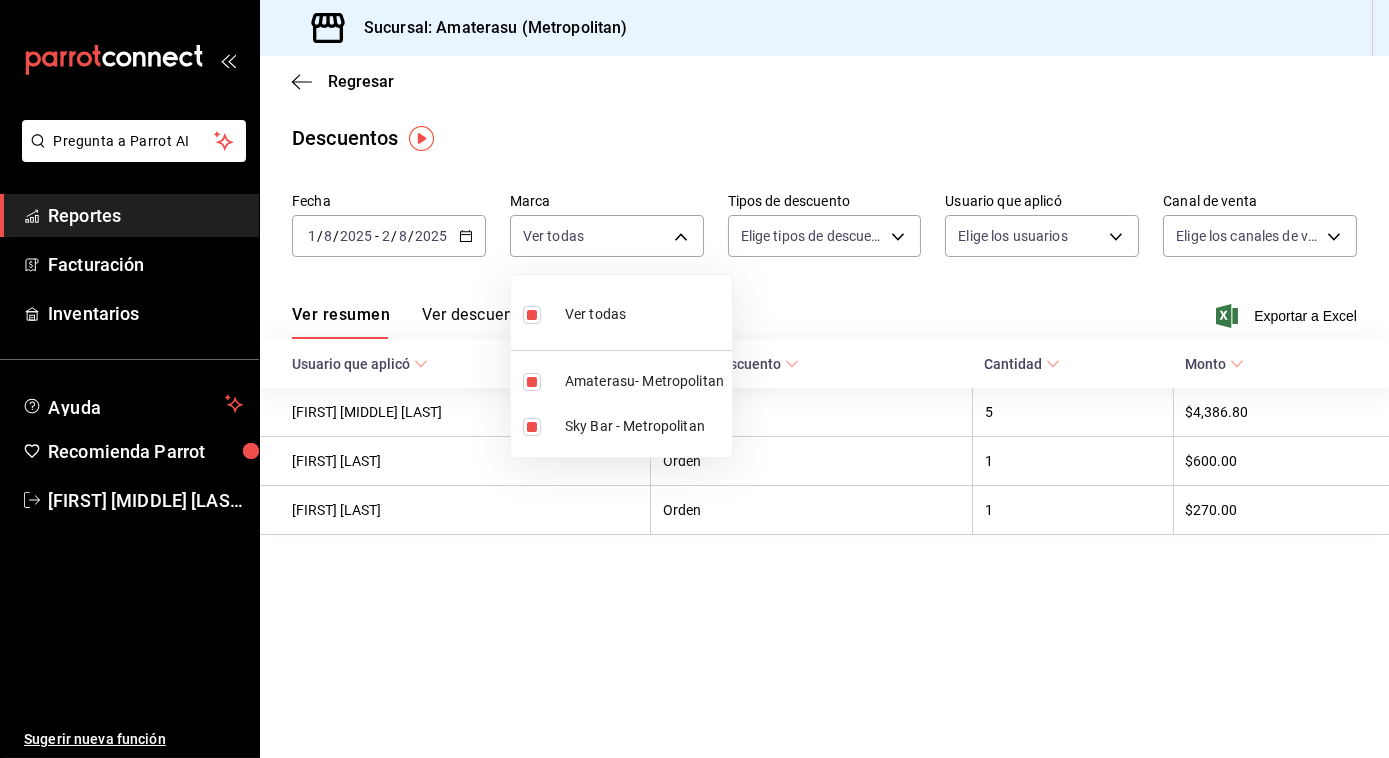 click at bounding box center [694, 379] 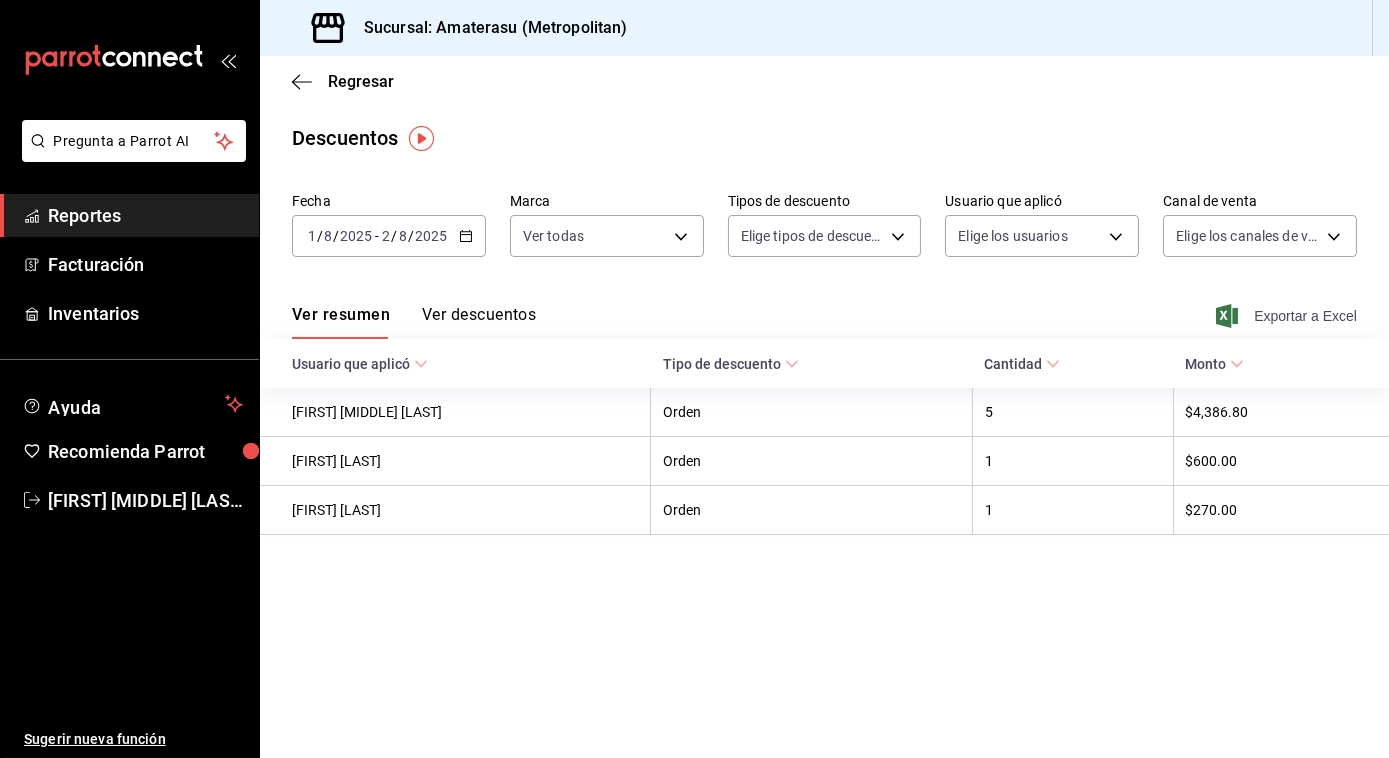 click on "Exportar a Excel" at bounding box center (1288, 316) 